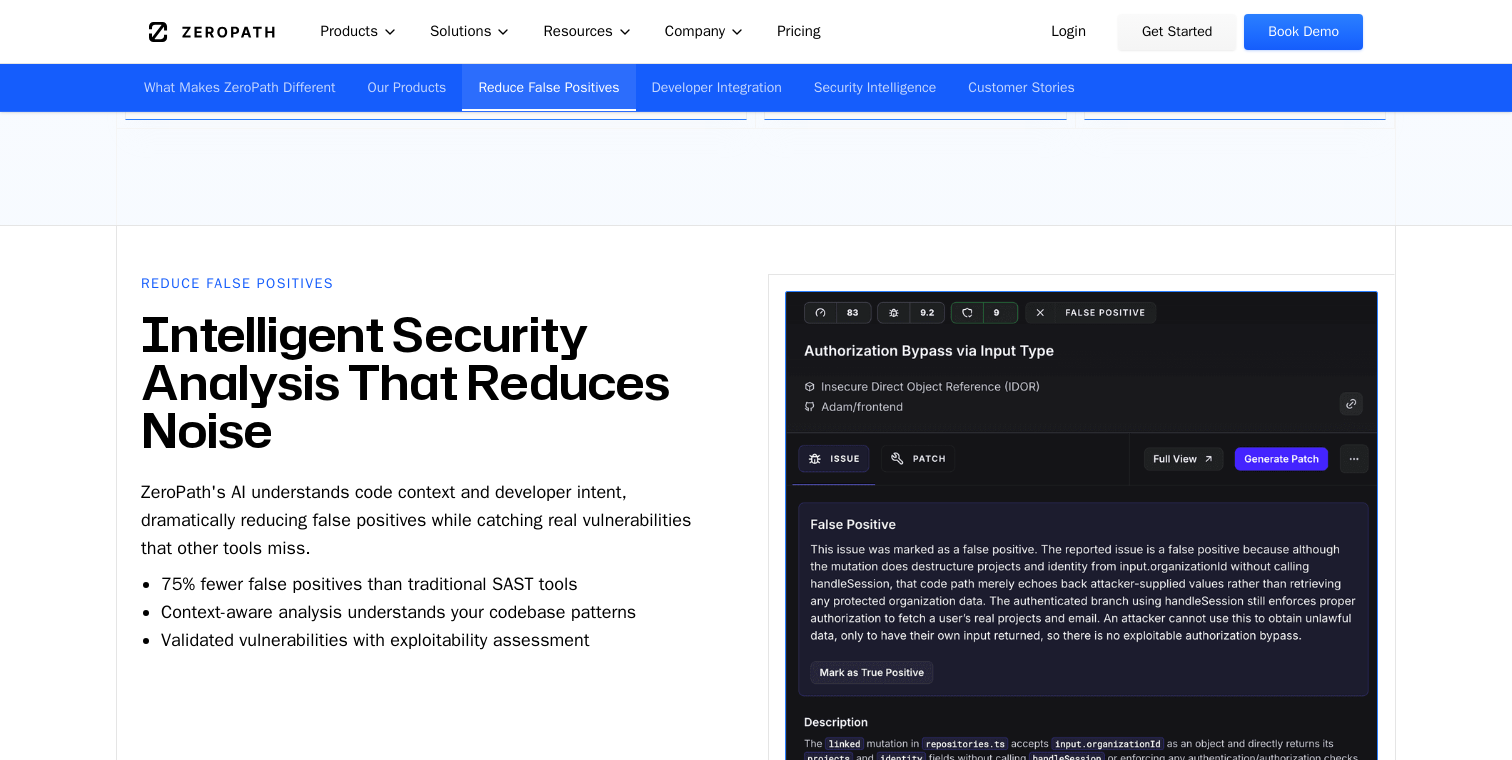 scroll, scrollTop: 3951, scrollLeft: 0, axis: vertical 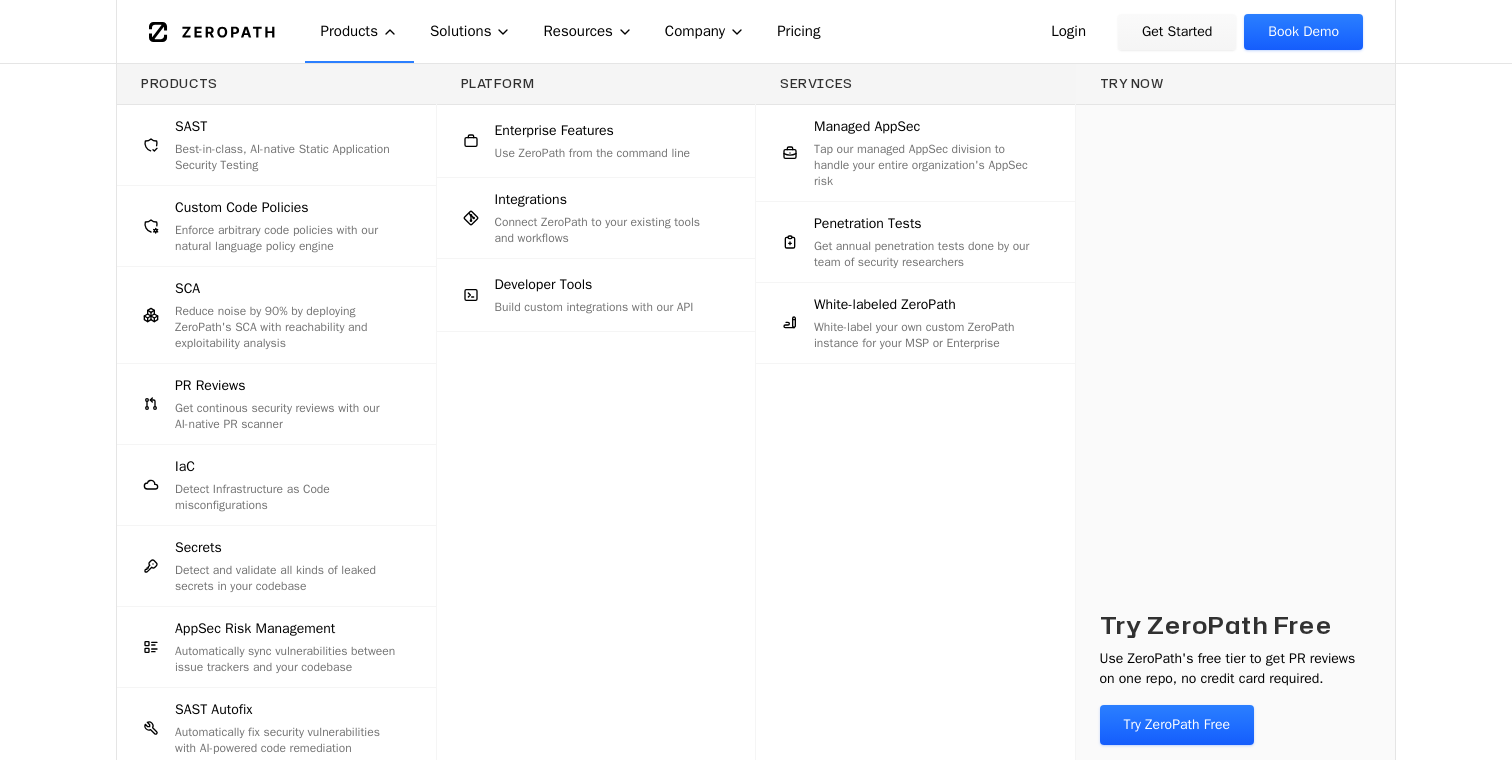 click on "Enterprise Features" at bounding box center [554, 131] 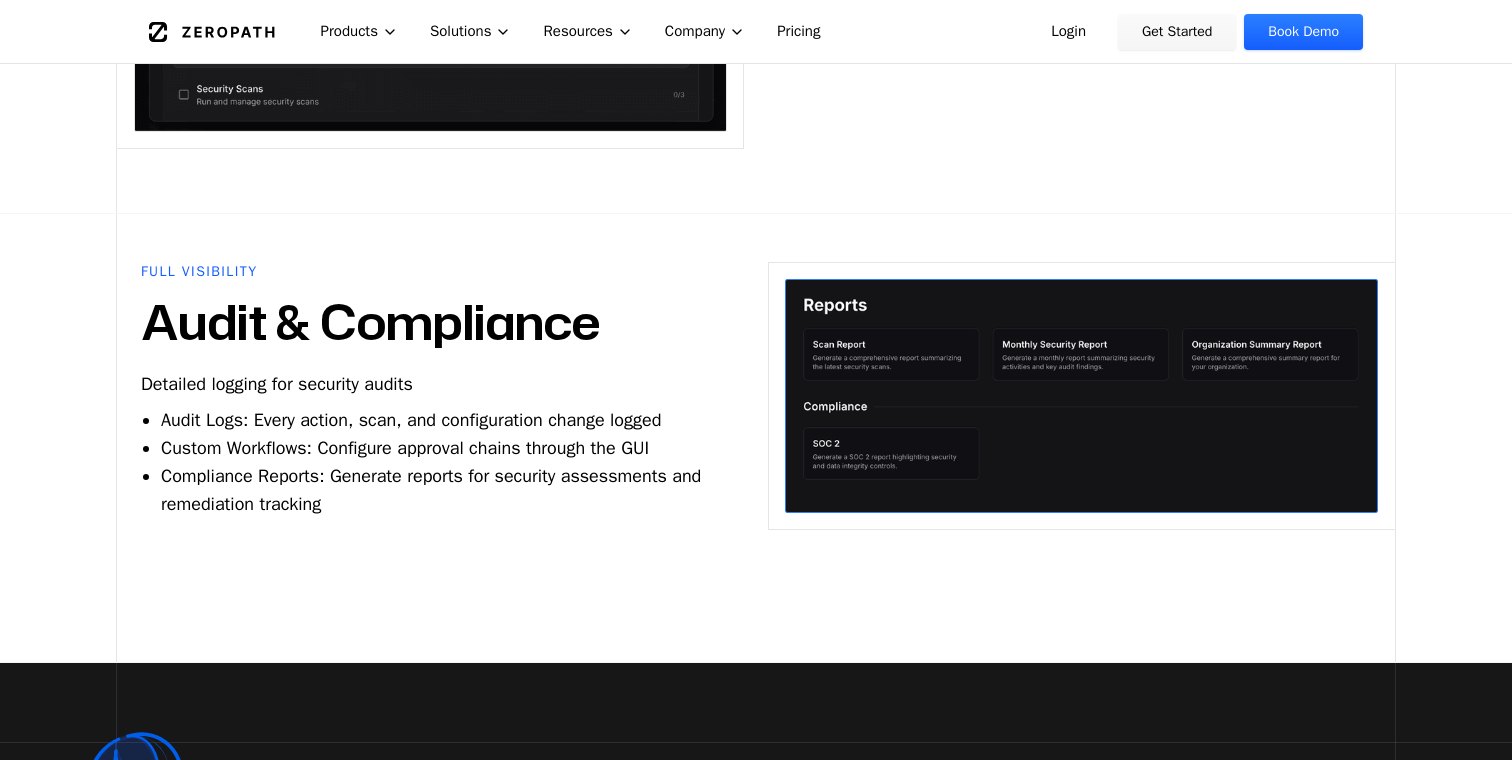 scroll, scrollTop: 2472, scrollLeft: 0, axis: vertical 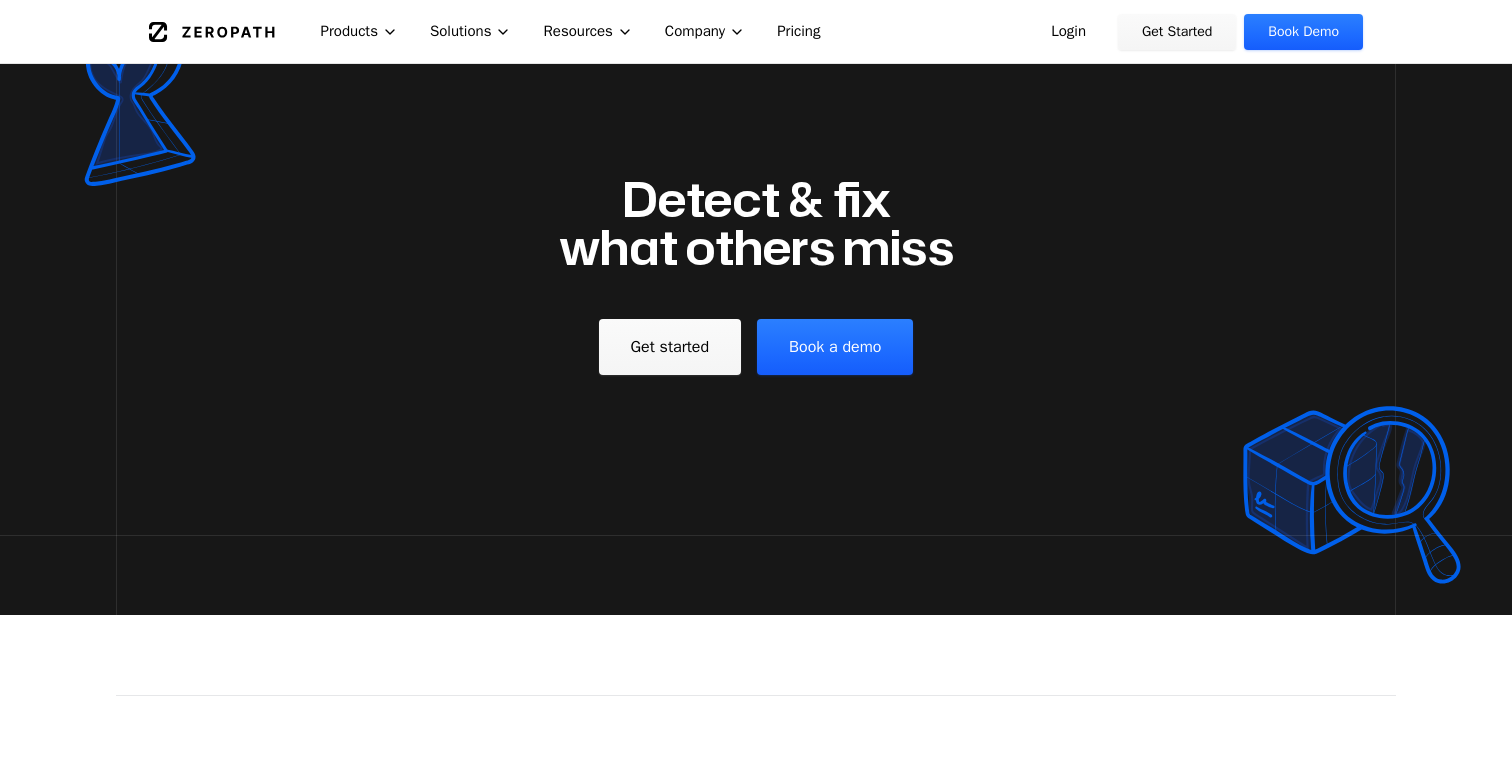 click on "Login" at bounding box center [1068, 32] 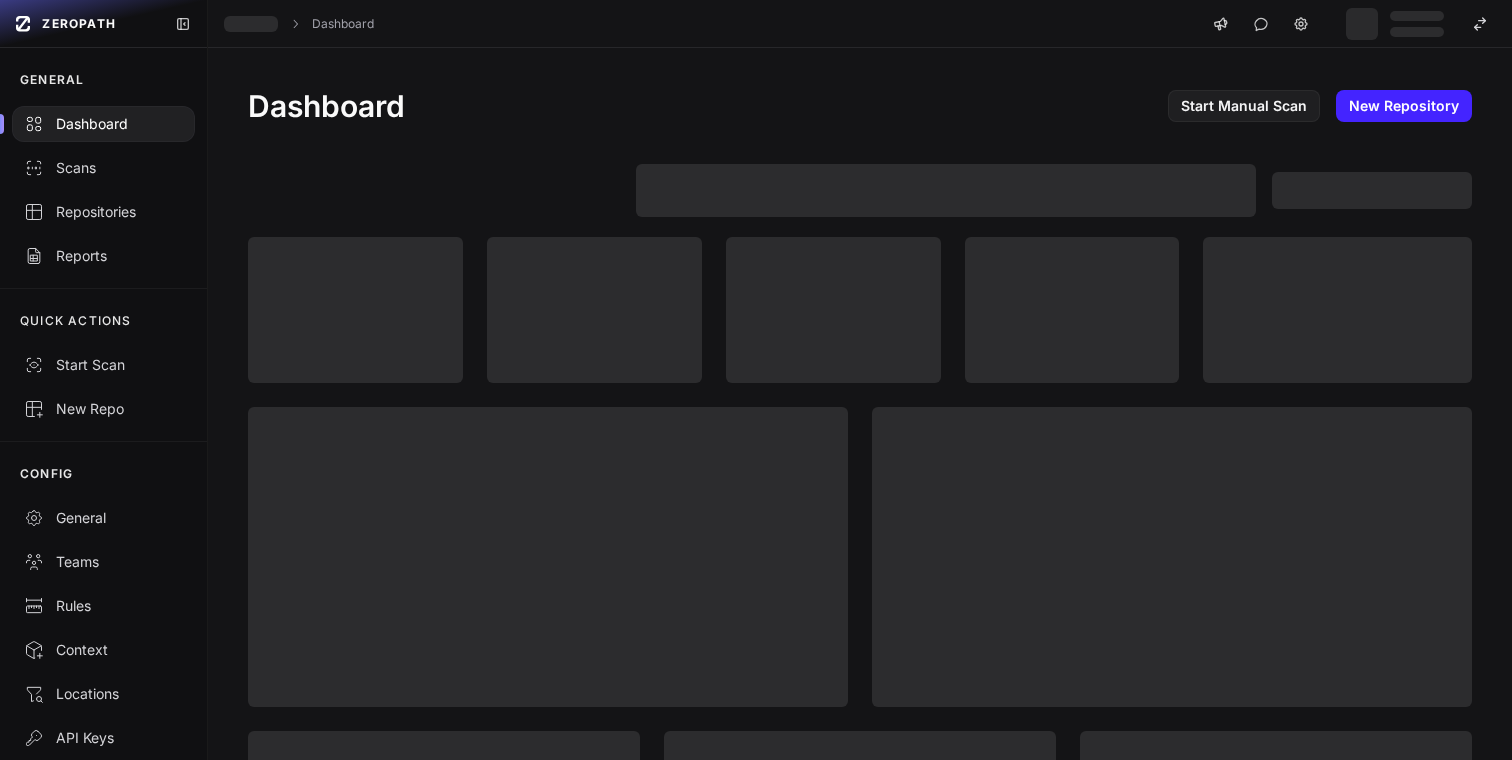 scroll, scrollTop: 0, scrollLeft: 0, axis: both 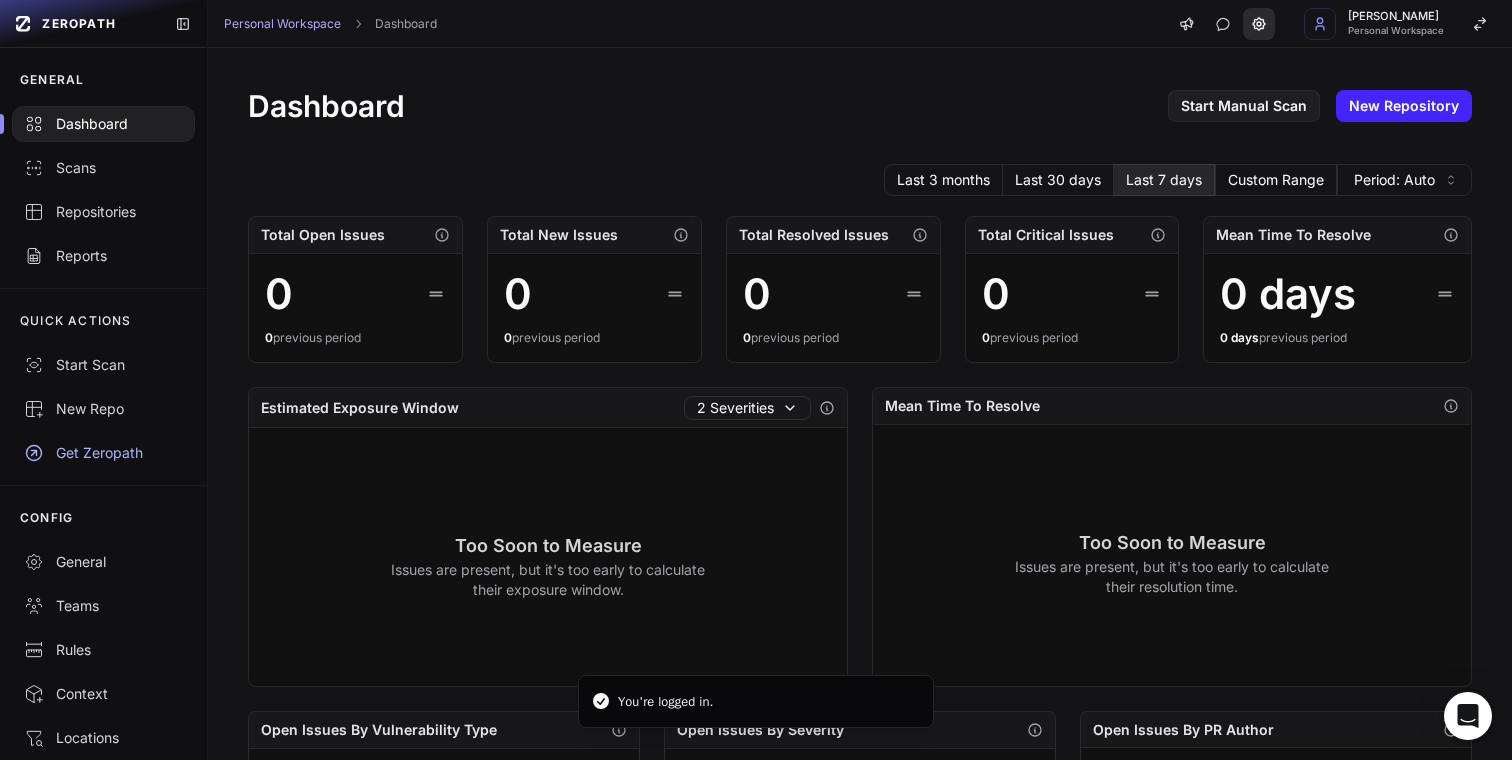 click 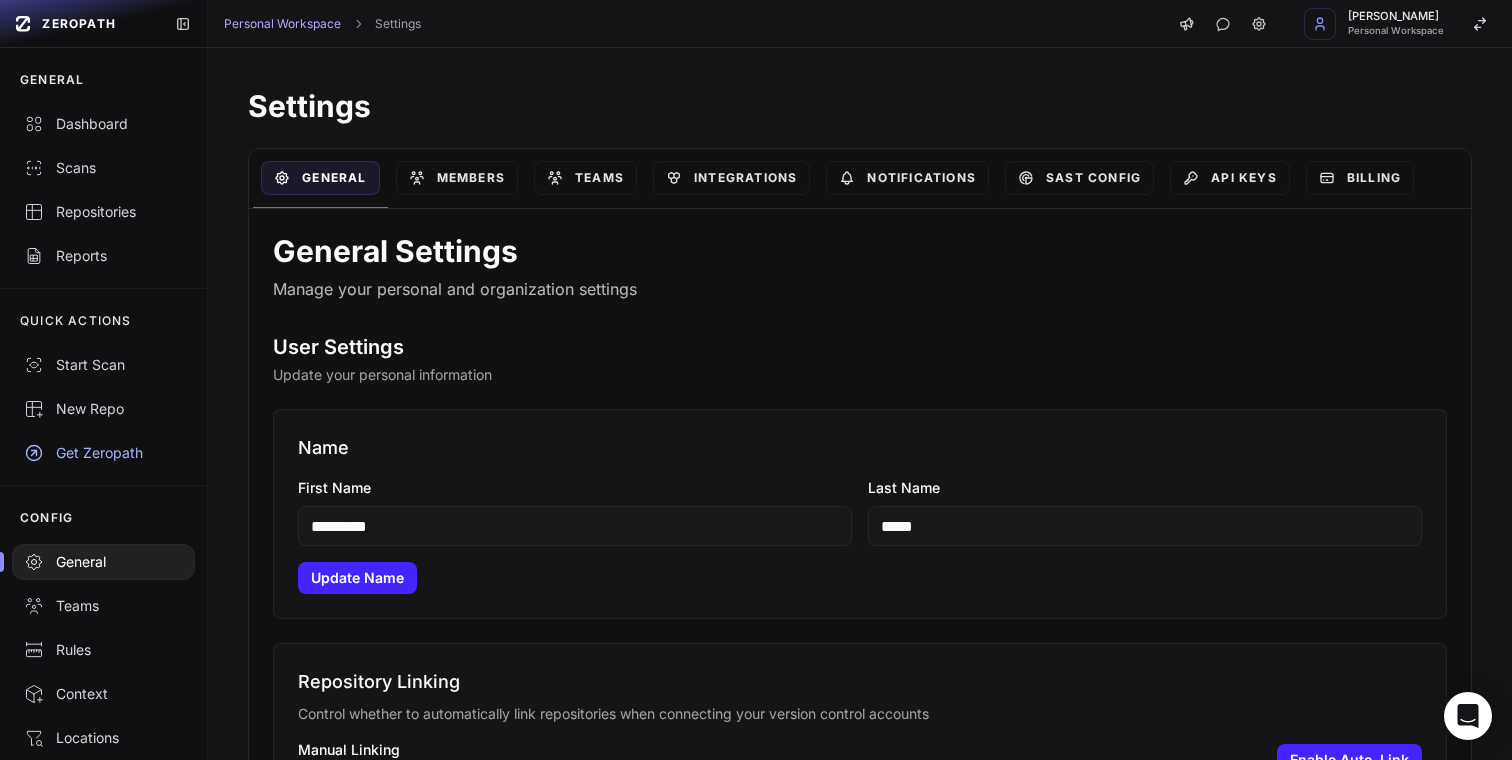 scroll, scrollTop: 119, scrollLeft: 0, axis: vertical 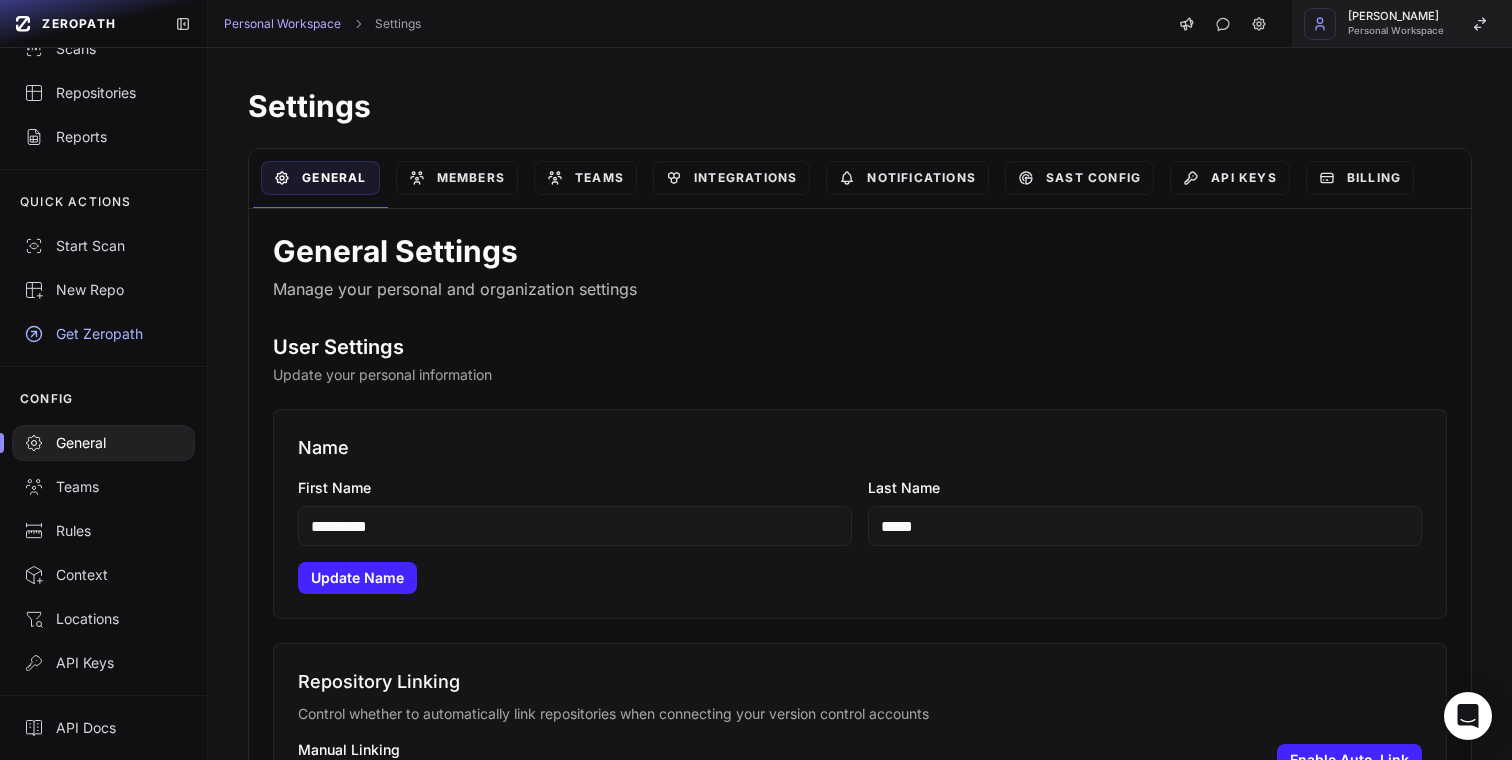 click at bounding box center [1320, 24] 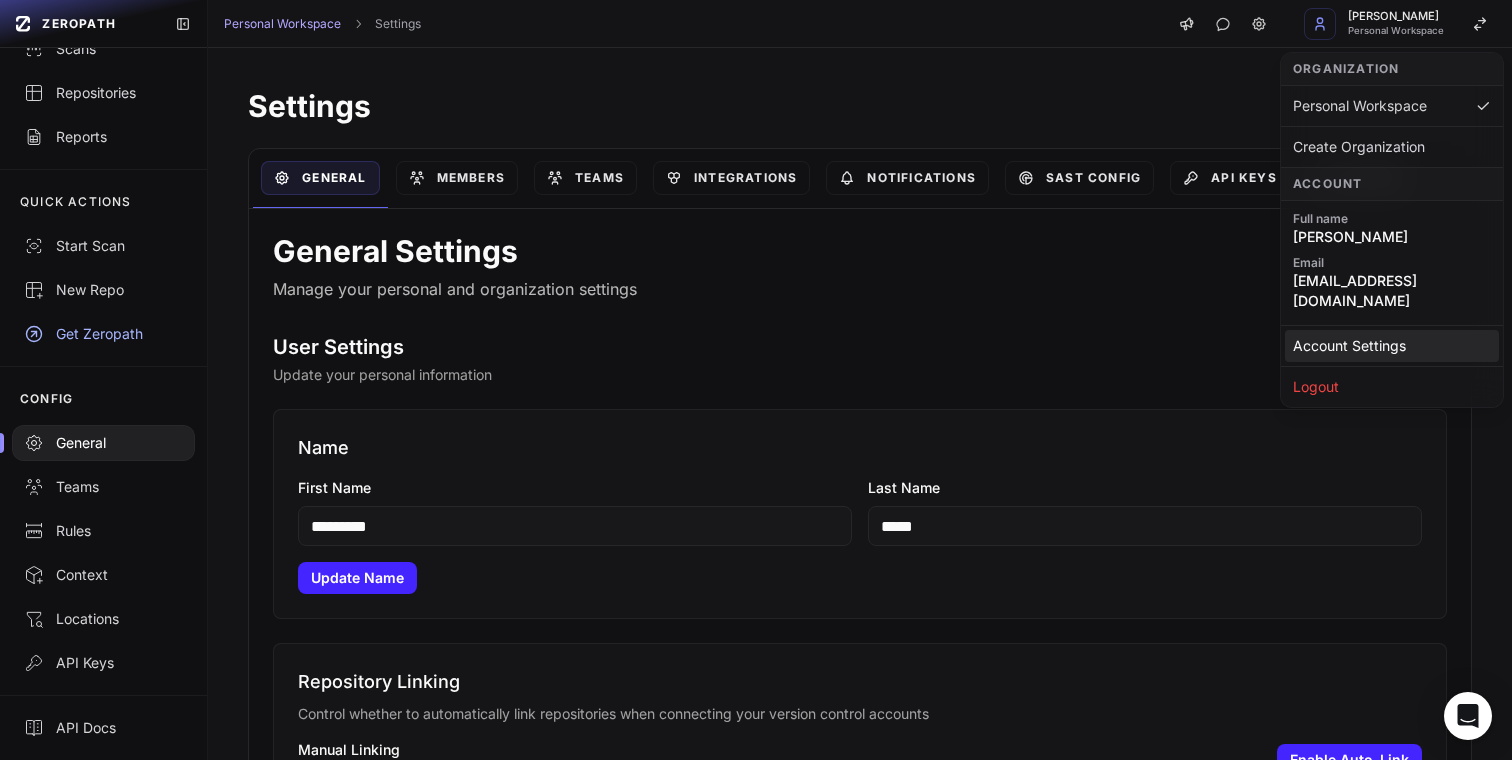 click on "Account Settings" at bounding box center (1392, 346) 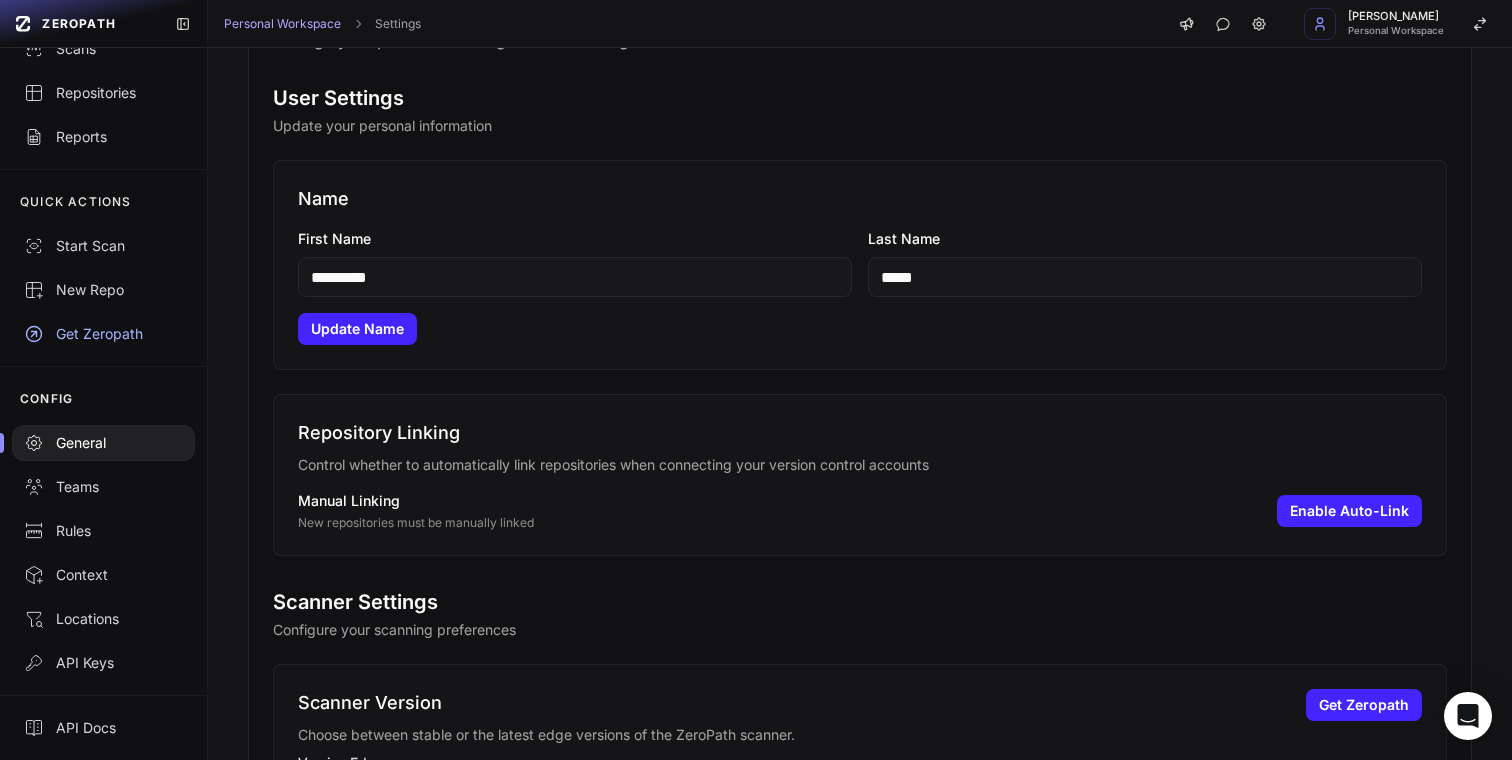 scroll, scrollTop: 0, scrollLeft: 0, axis: both 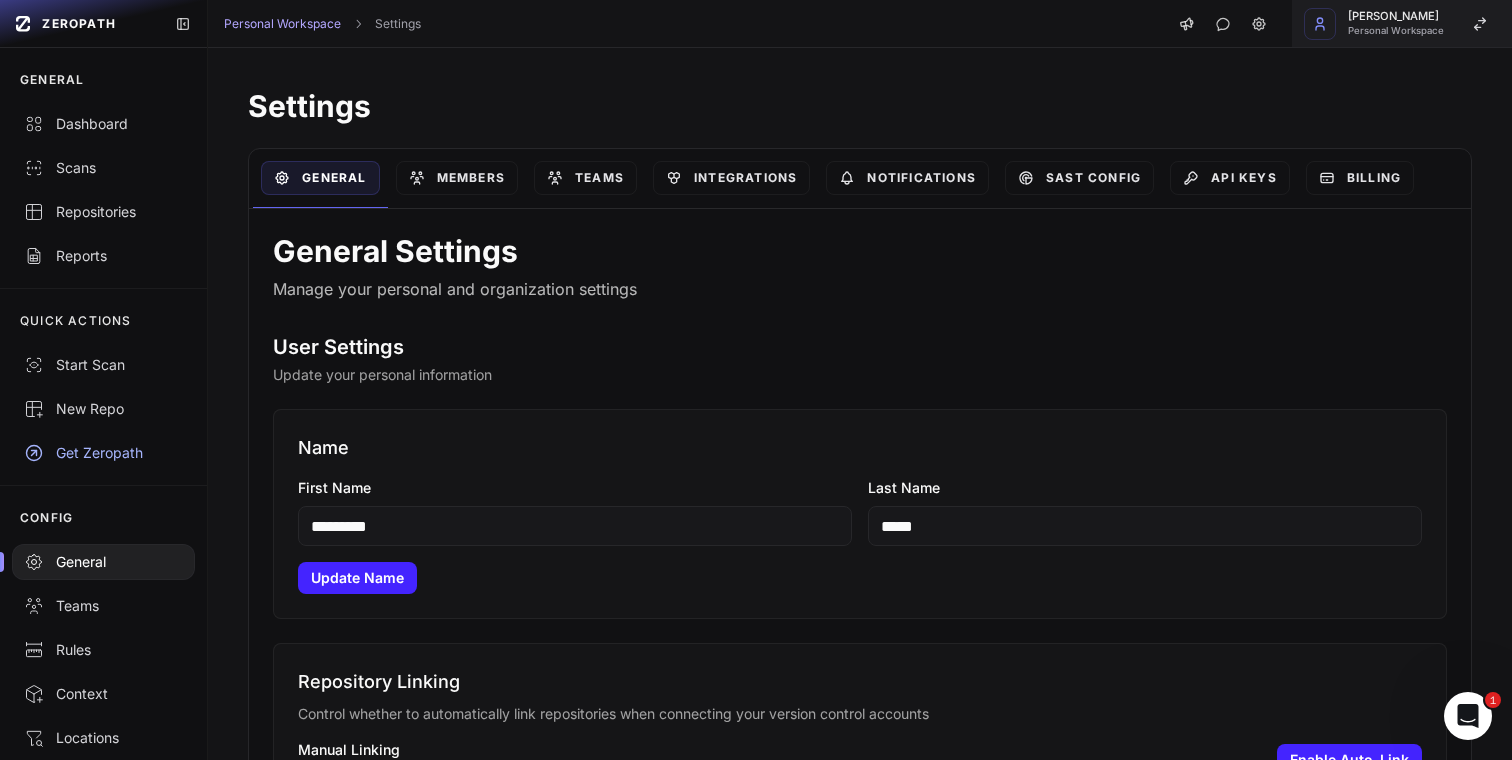click 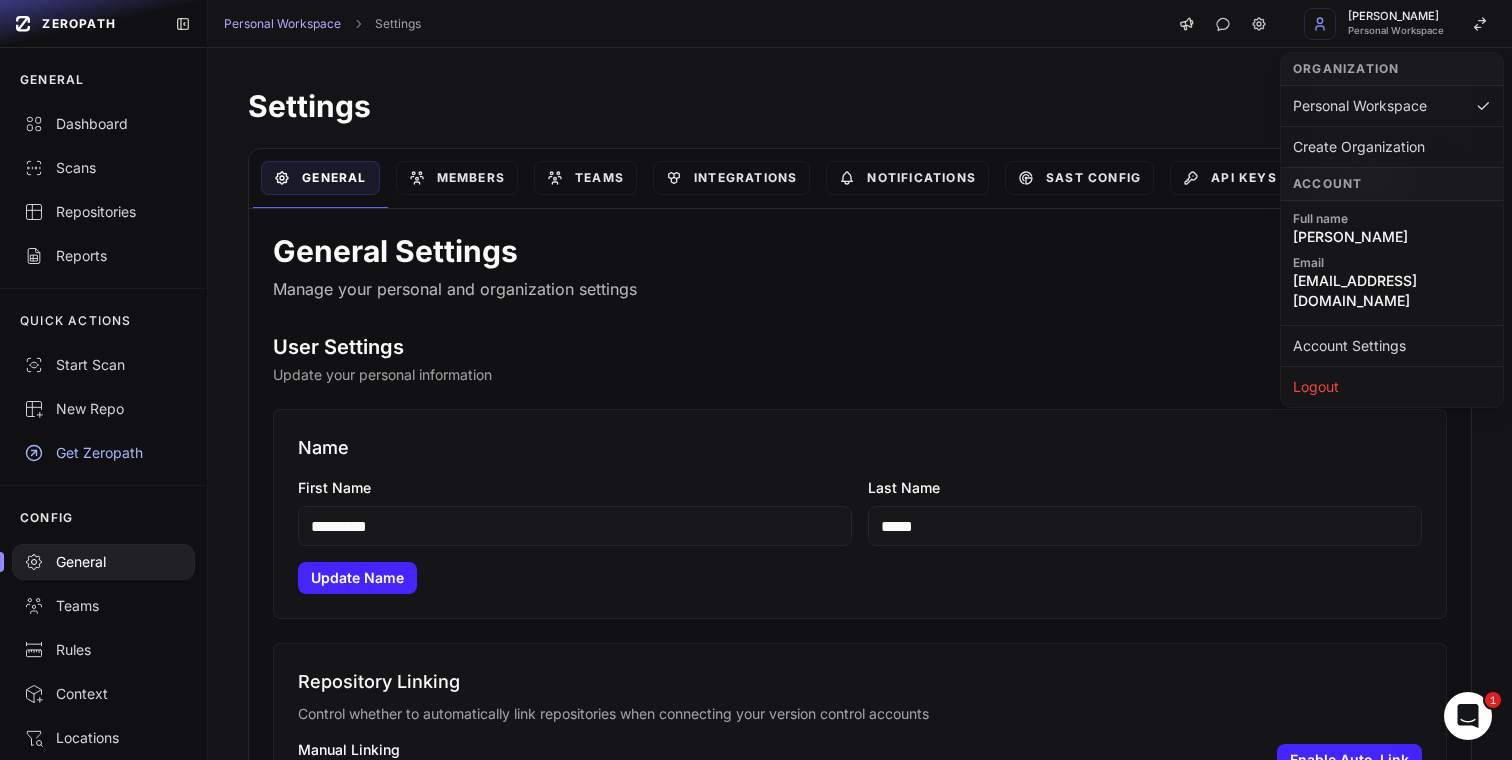 click on "Last Name" at bounding box center (1145, 488) 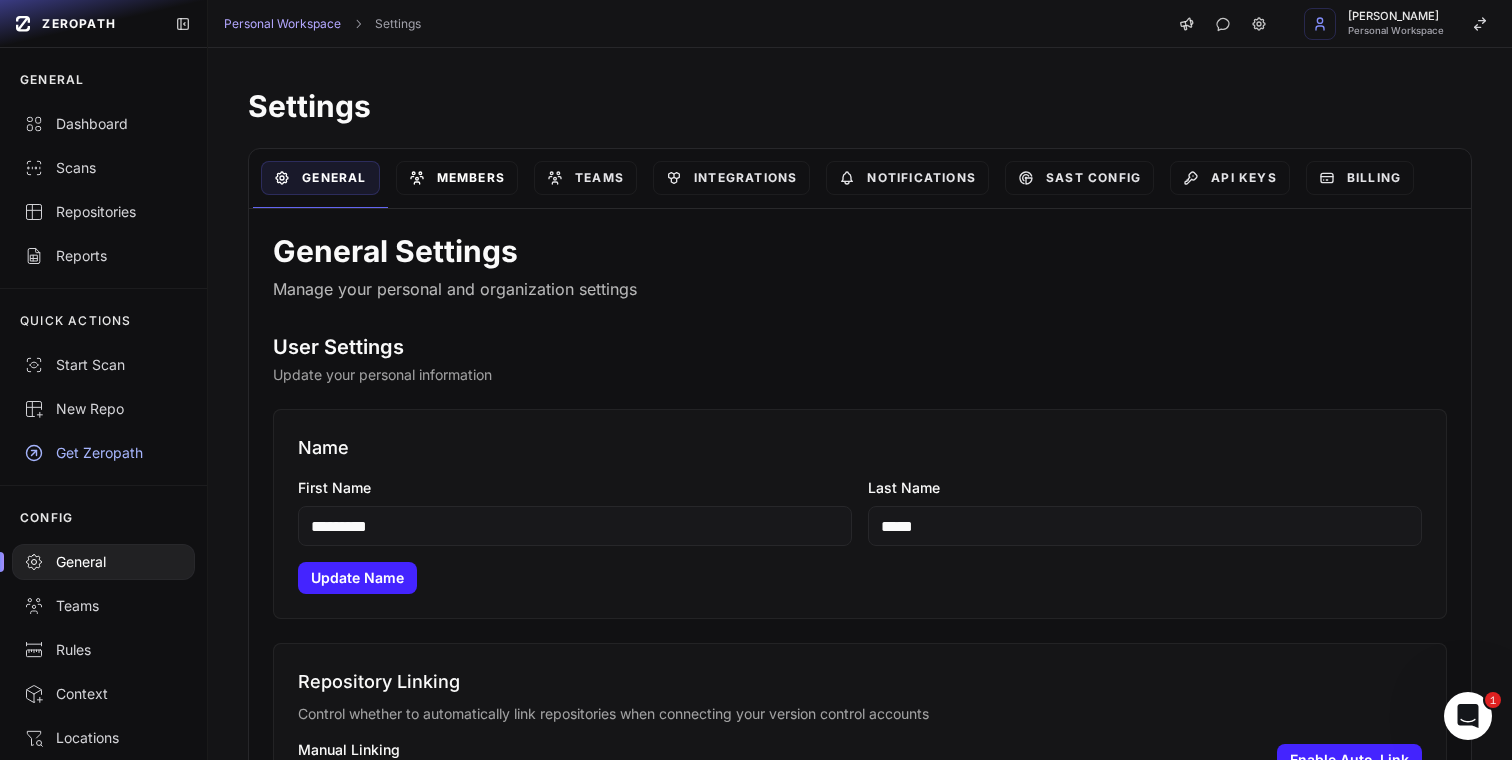 click on "Members" at bounding box center (457, 178) 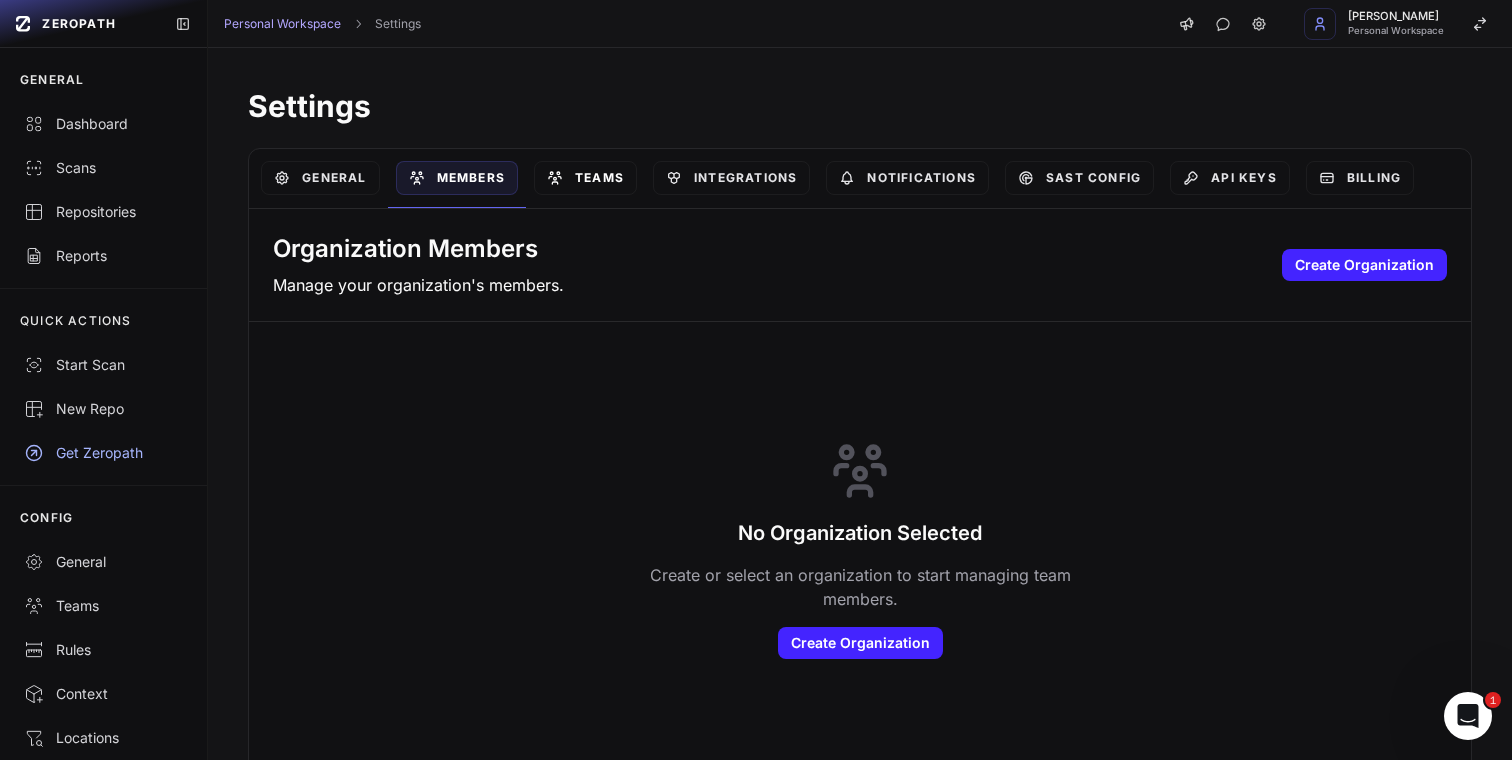 click 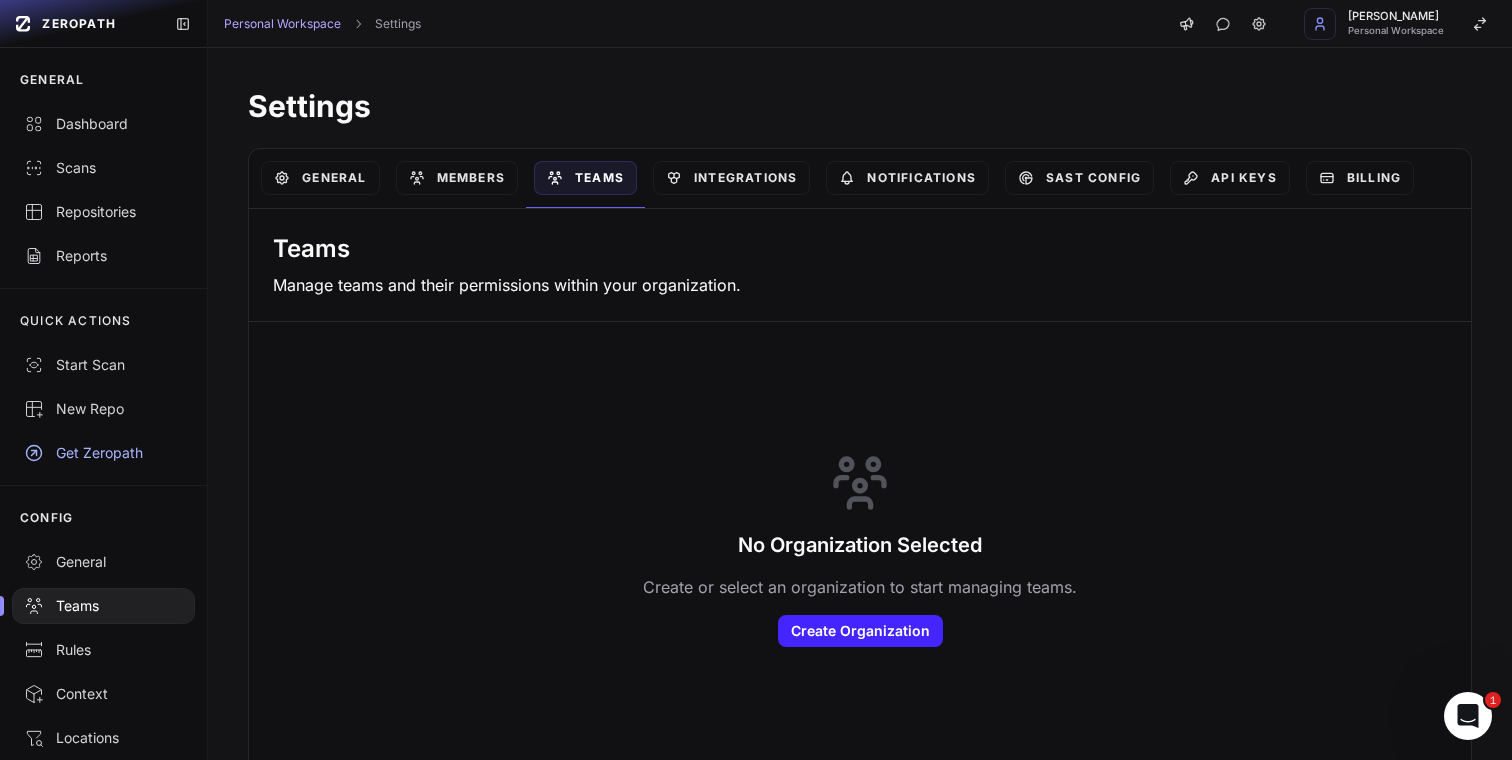 click on "Integrations" at bounding box center (731, 178) 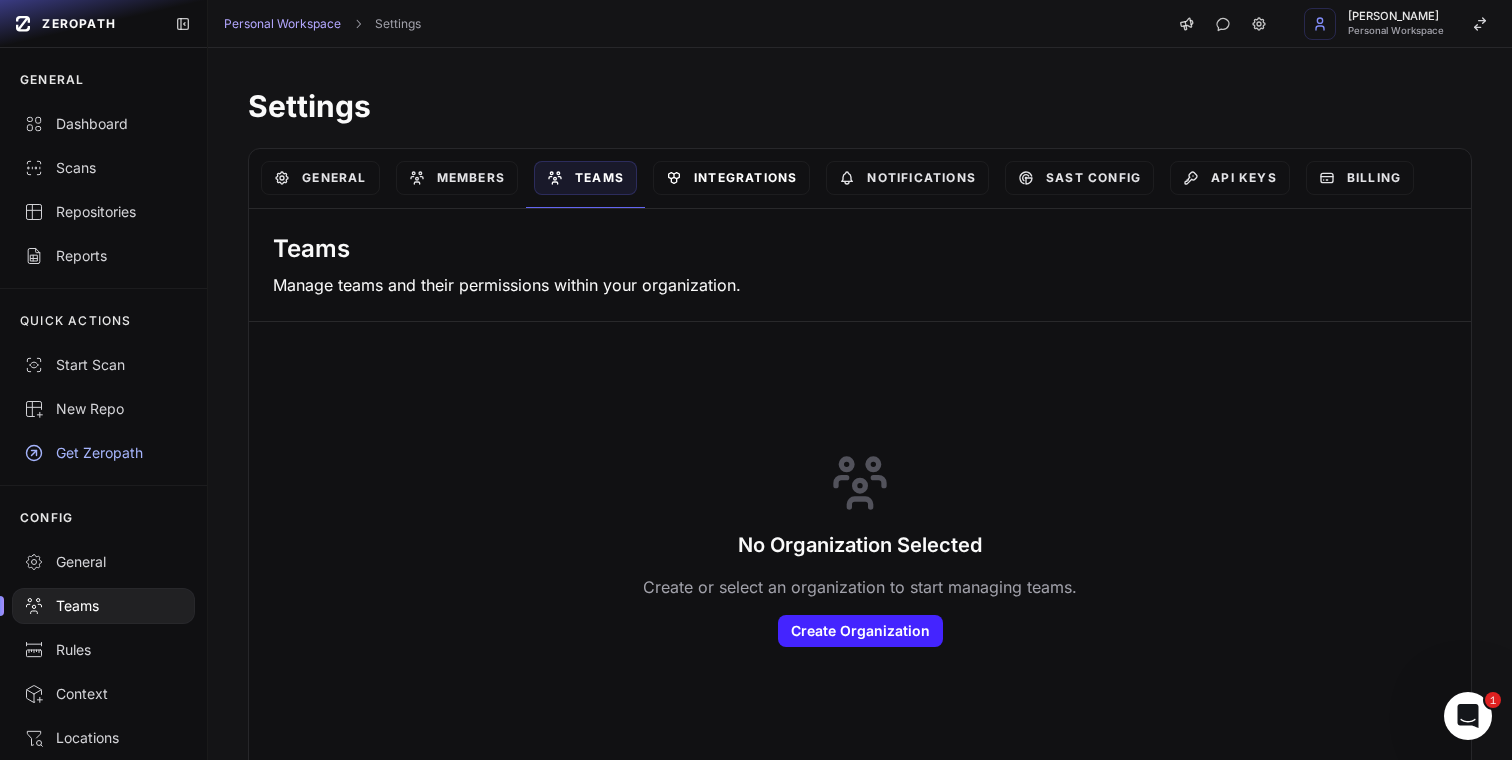 click on "Integrations" at bounding box center (731, 178) 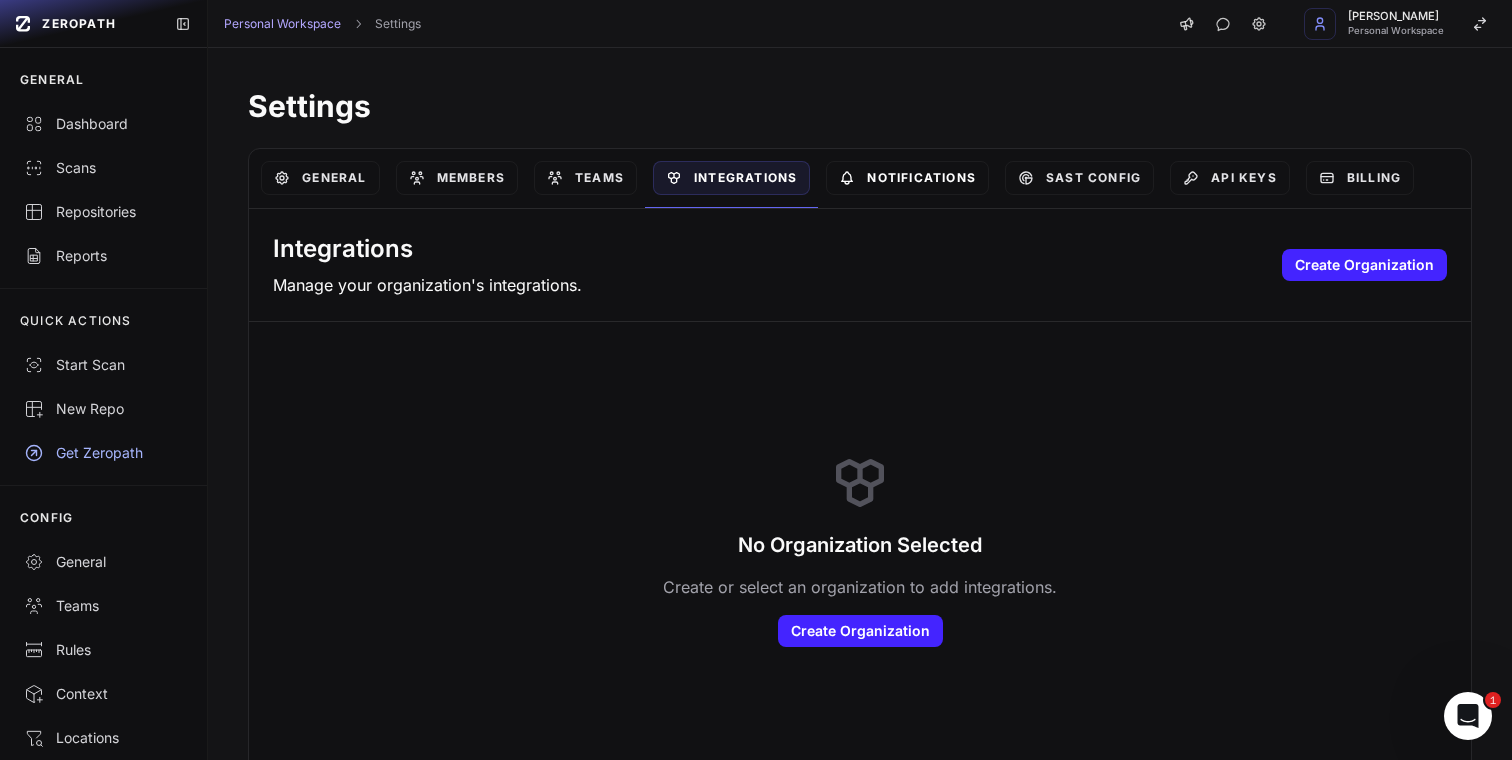 click on "Notifications" at bounding box center [907, 178] 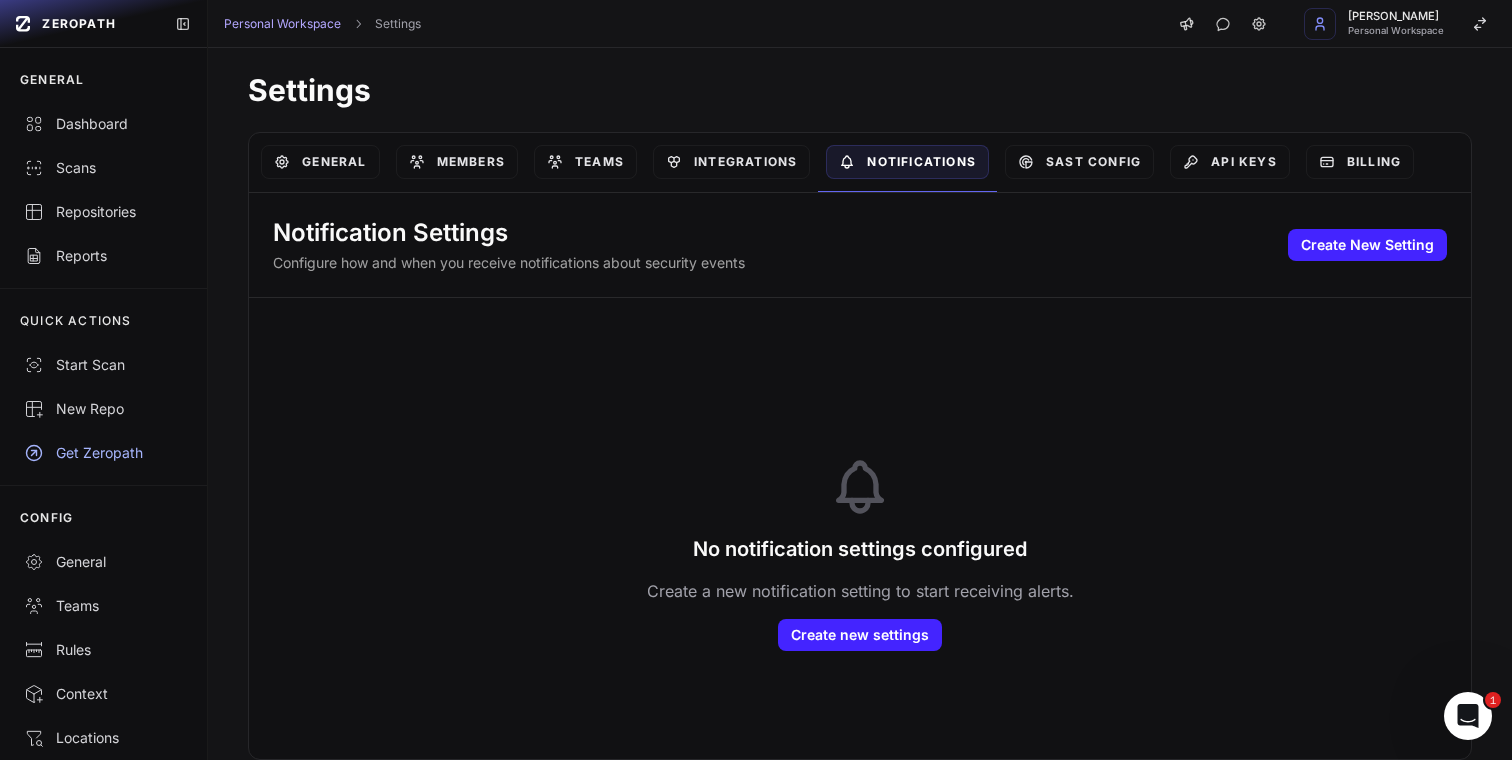 scroll, scrollTop: 0, scrollLeft: 0, axis: both 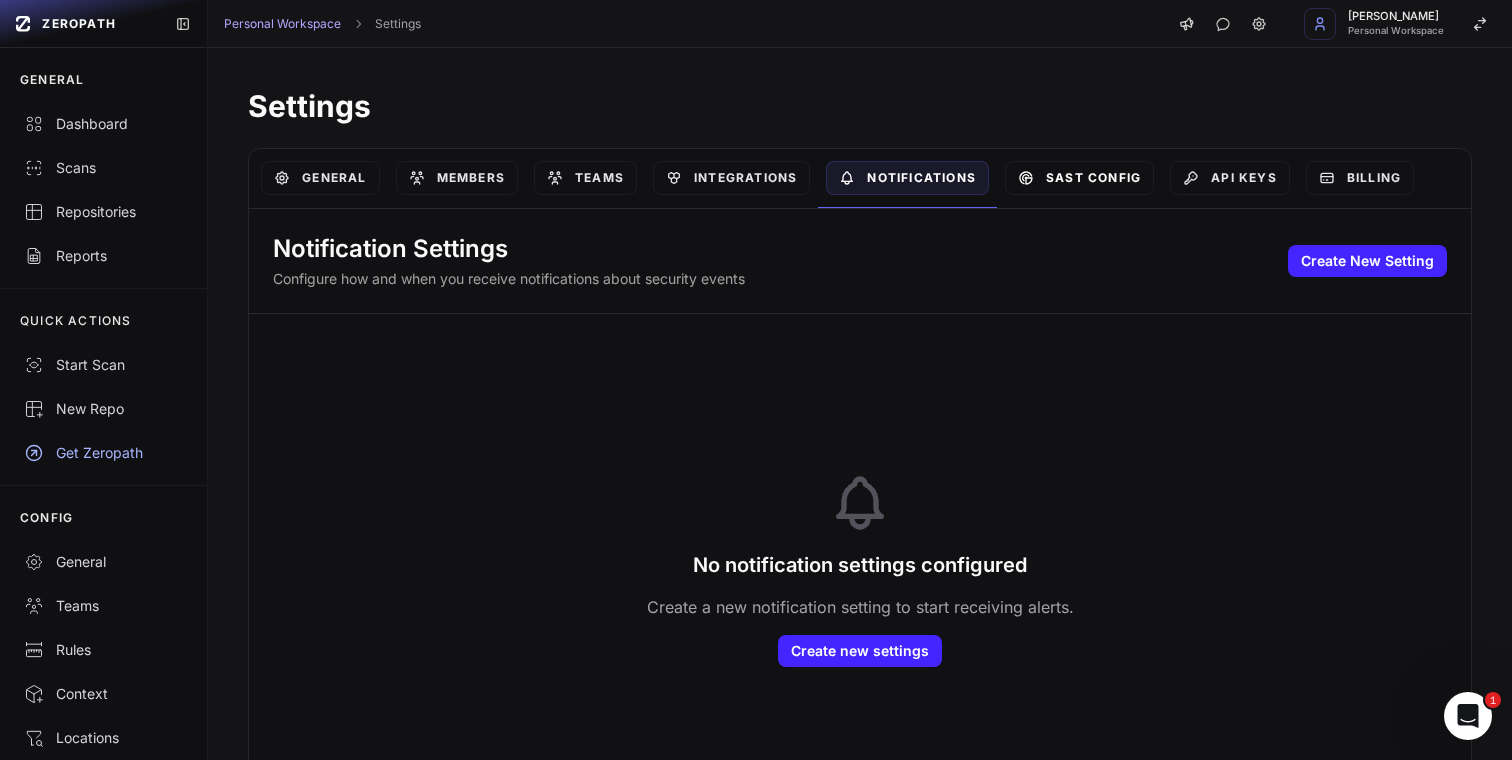 click on "SAST Config" at bounding box center [1079, 178] 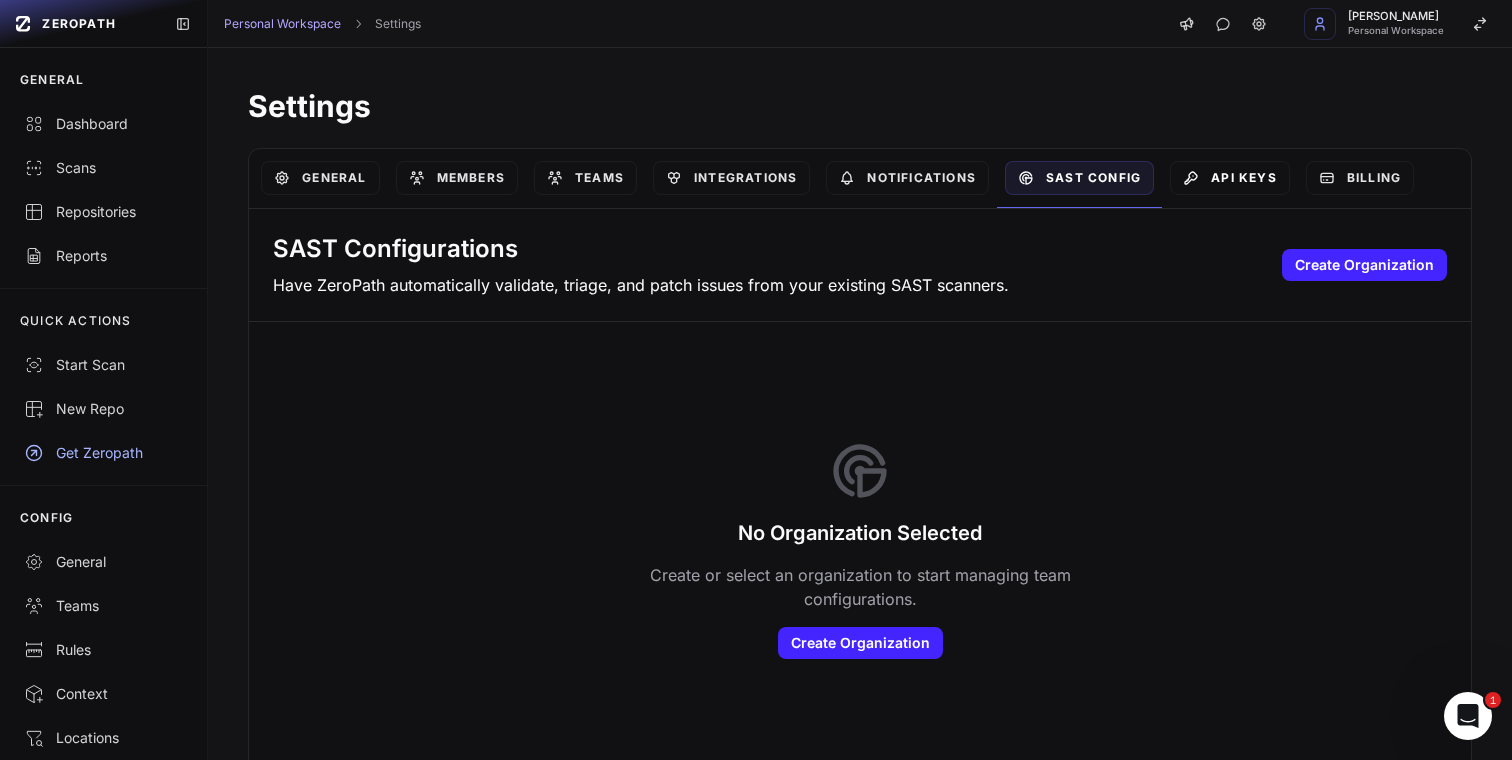 click on "API Keys" at bounding box center (1230, 178) 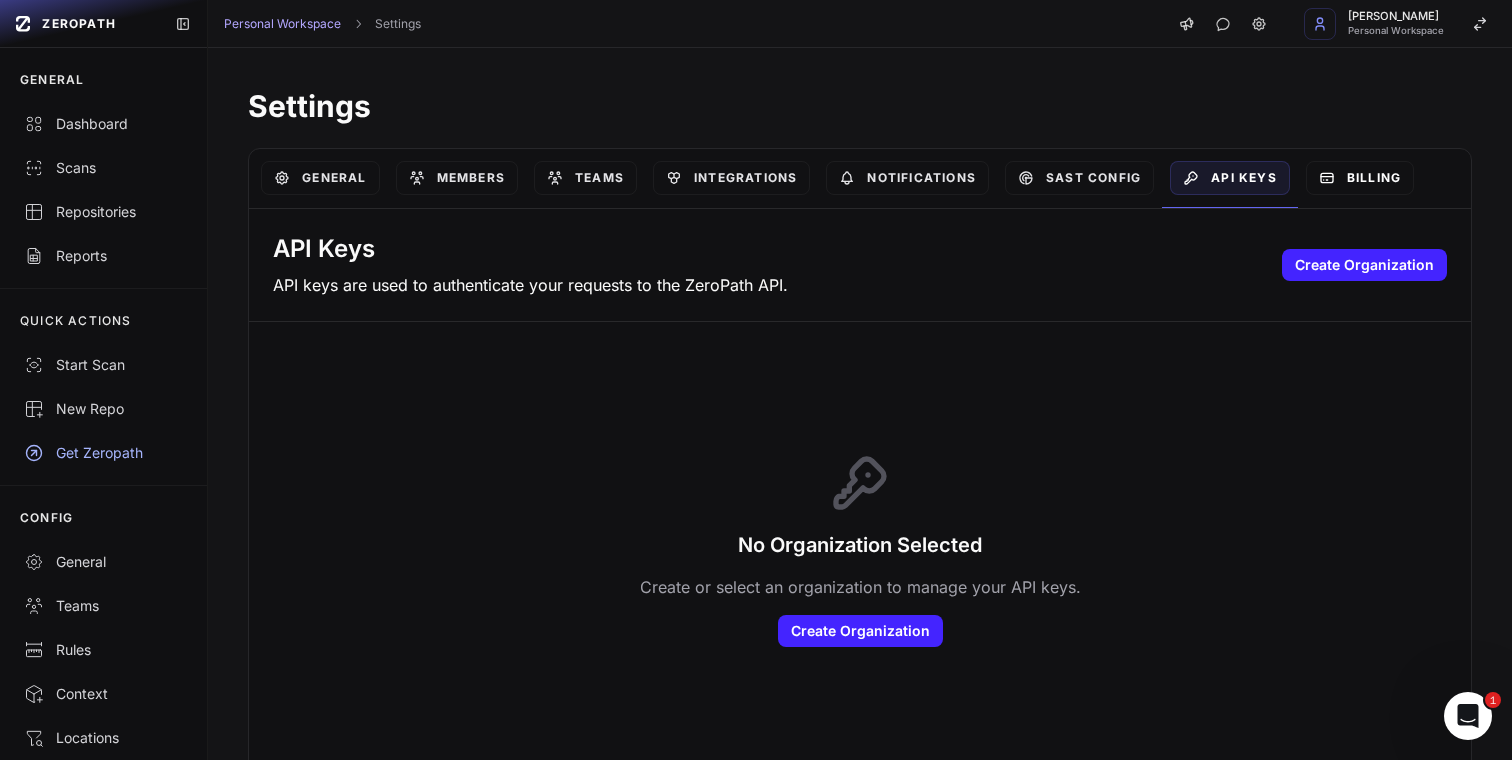 click on "Billing" at bounding box center (1360, 178) 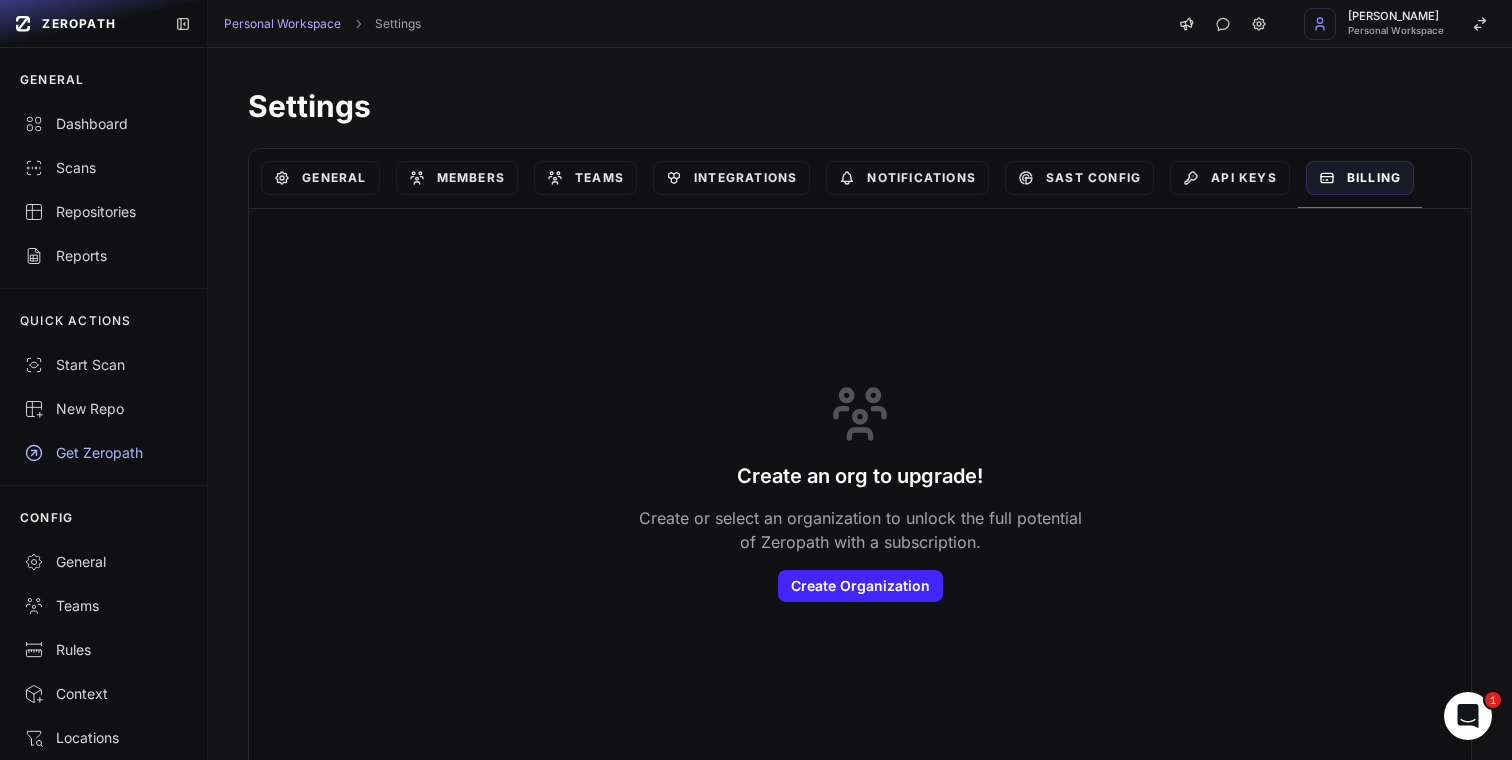 scroll, scrollTop: 16, scrollLeft: 0, axis: vertical 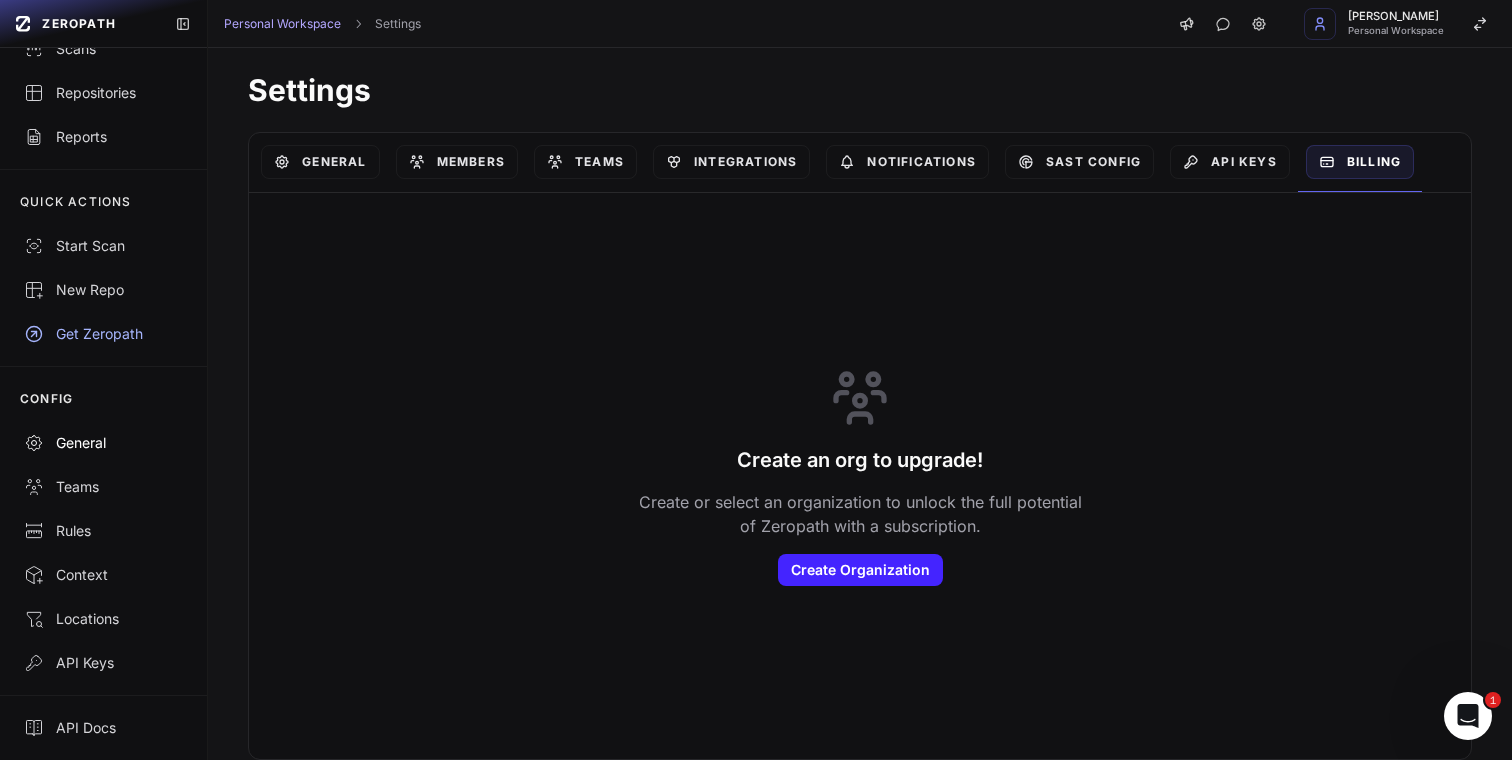 click on "General" at bounding box center (103, 443) 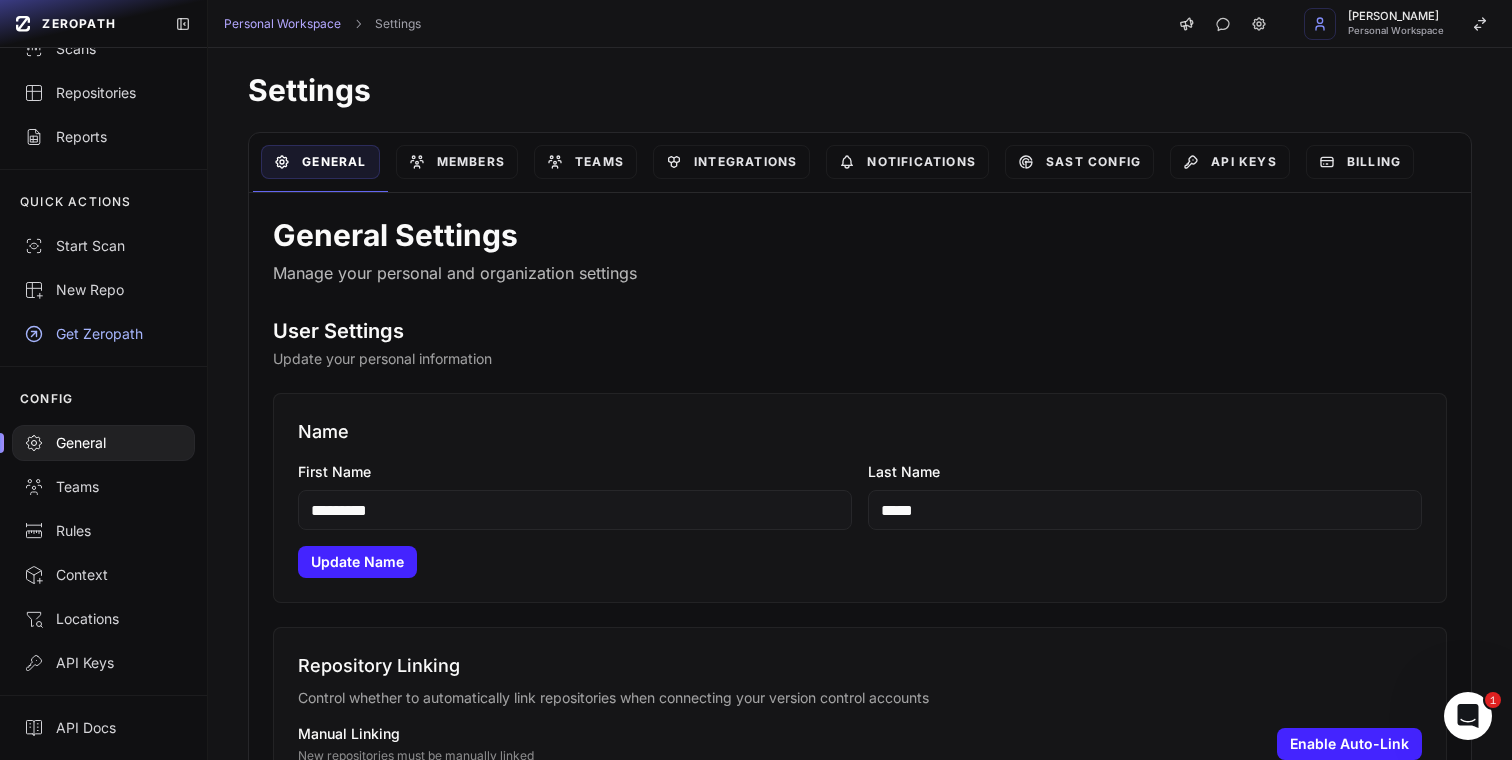 scroll, scrollTop: 0, scrollLeft: 0, axis: both 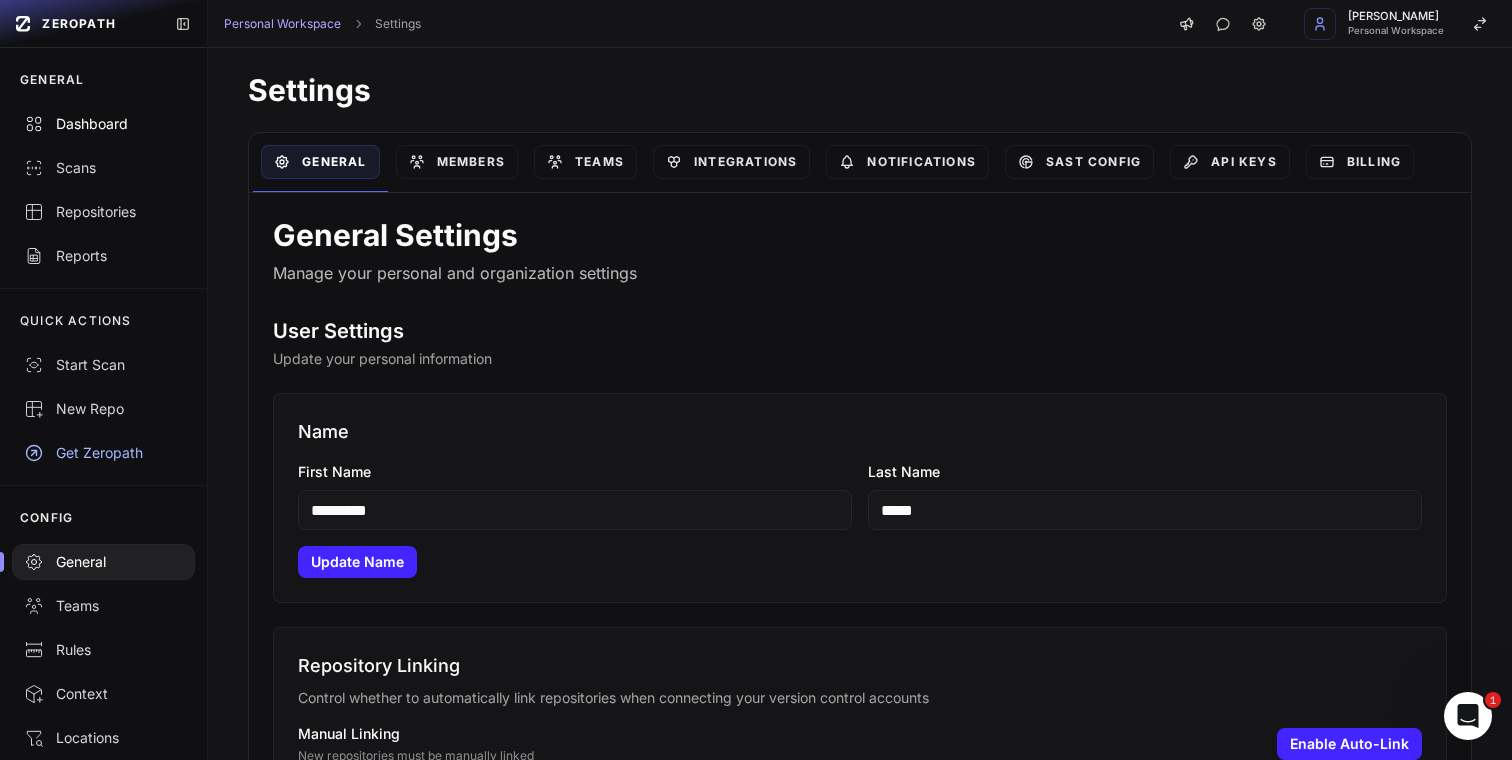 click on "Dashboard" at bounding box center (103, 124) 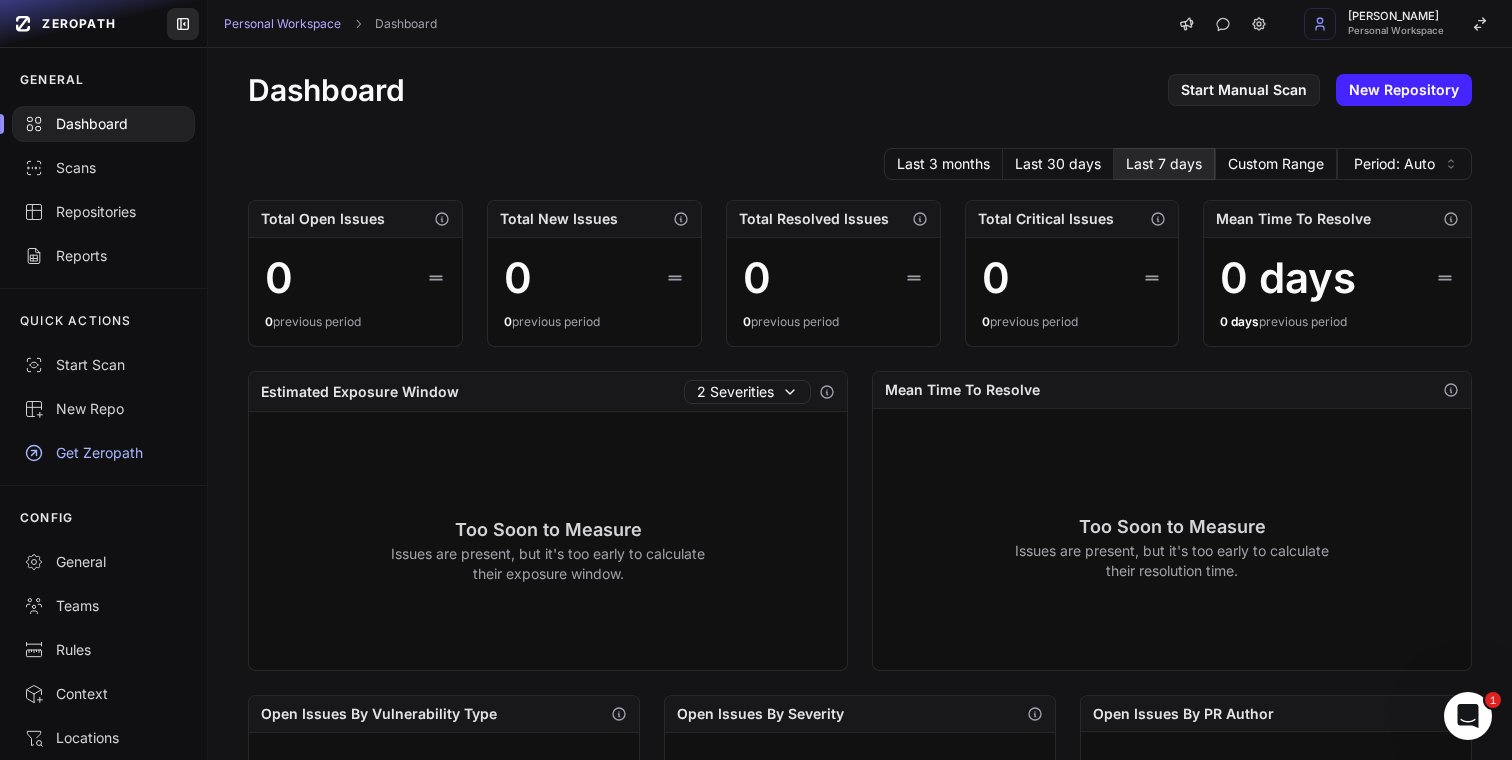 click 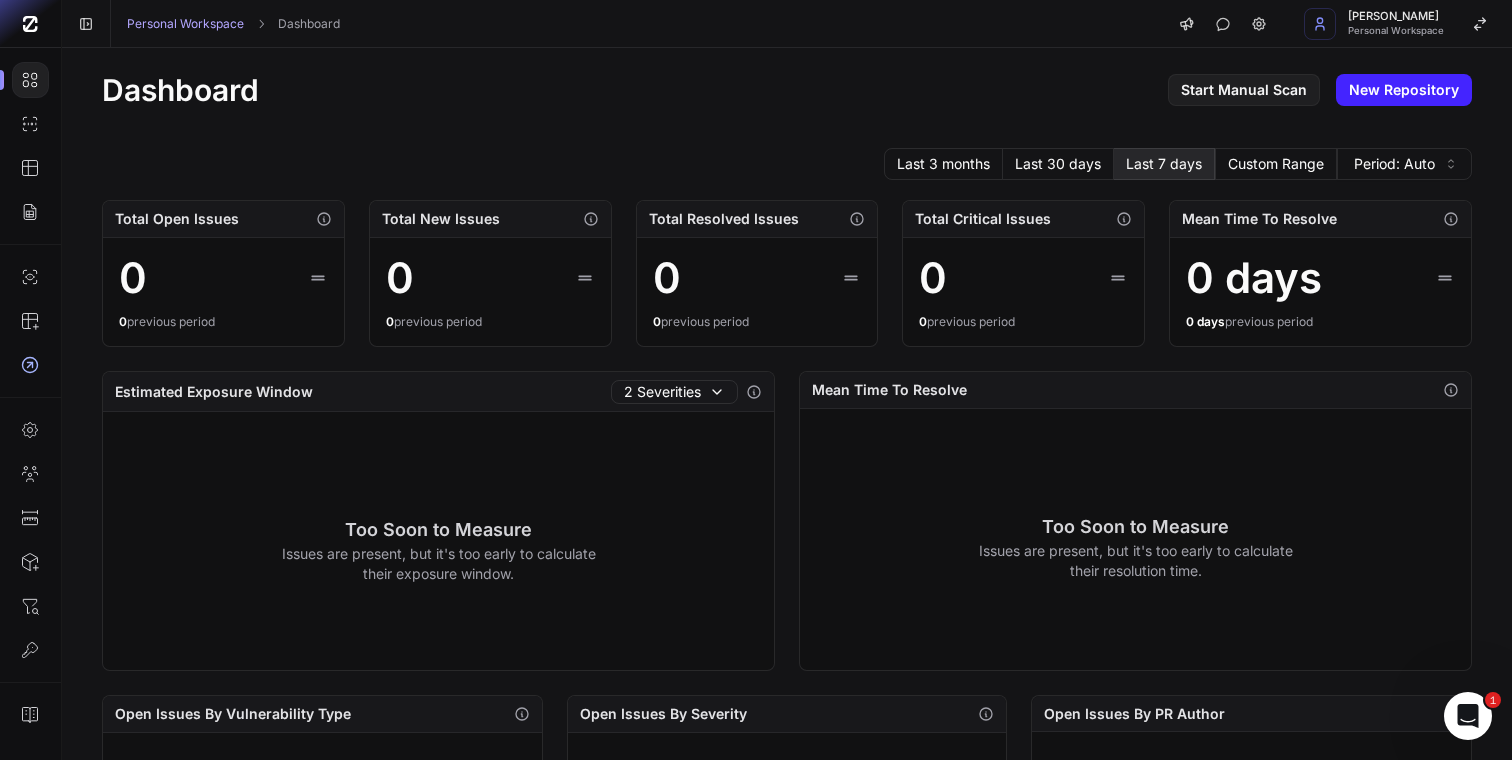 click at bounding box center (30, 24) 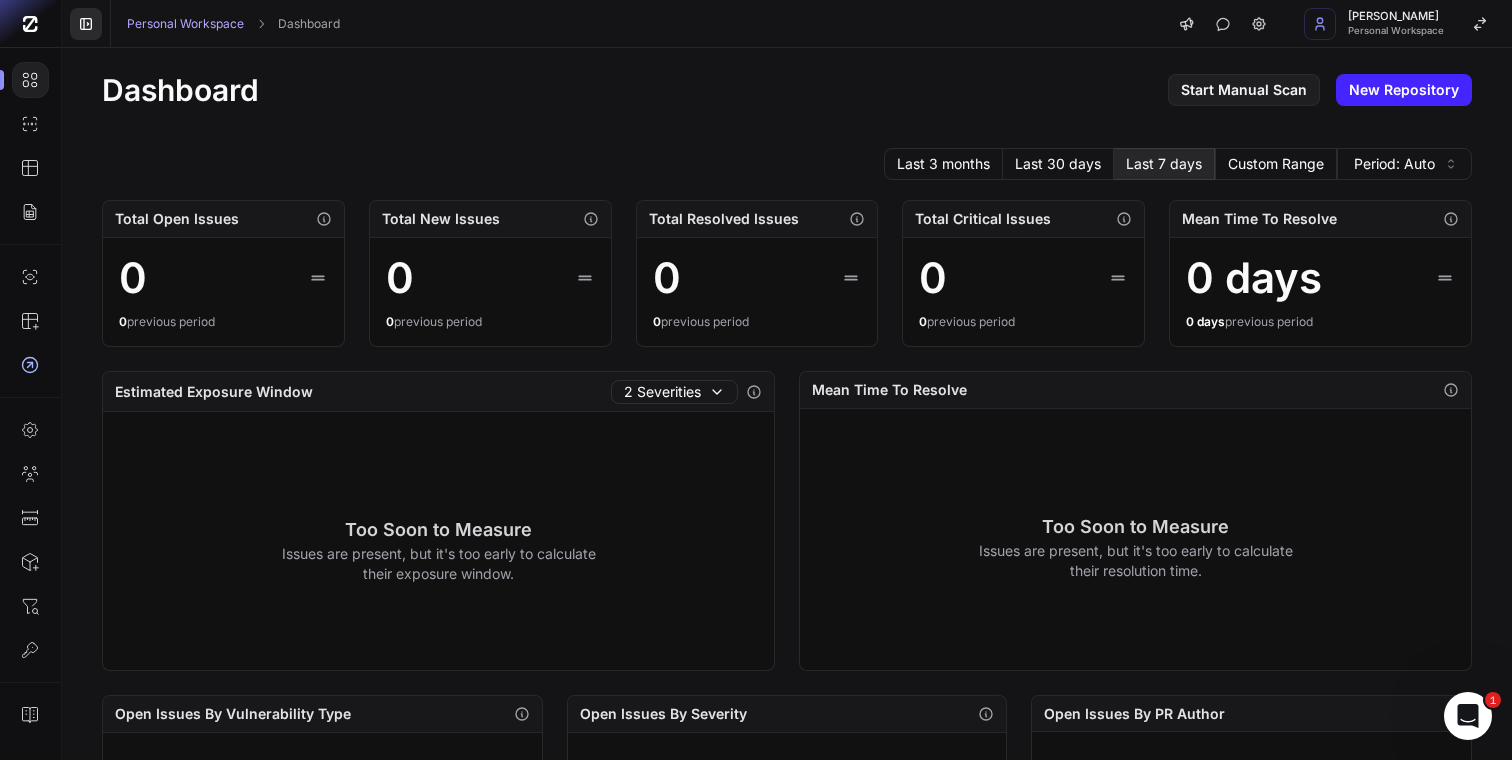 click 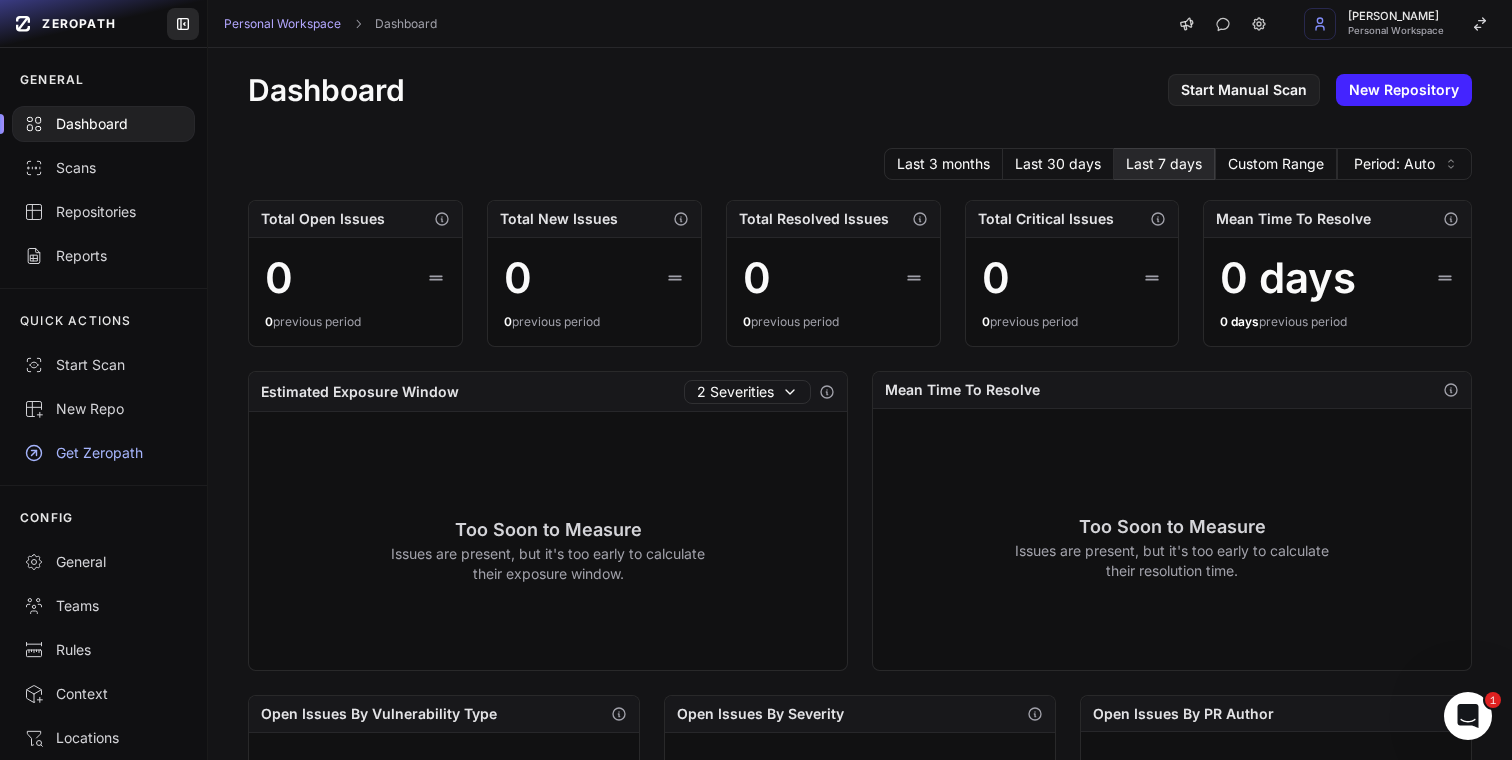 click at bounding box center (183, 24) 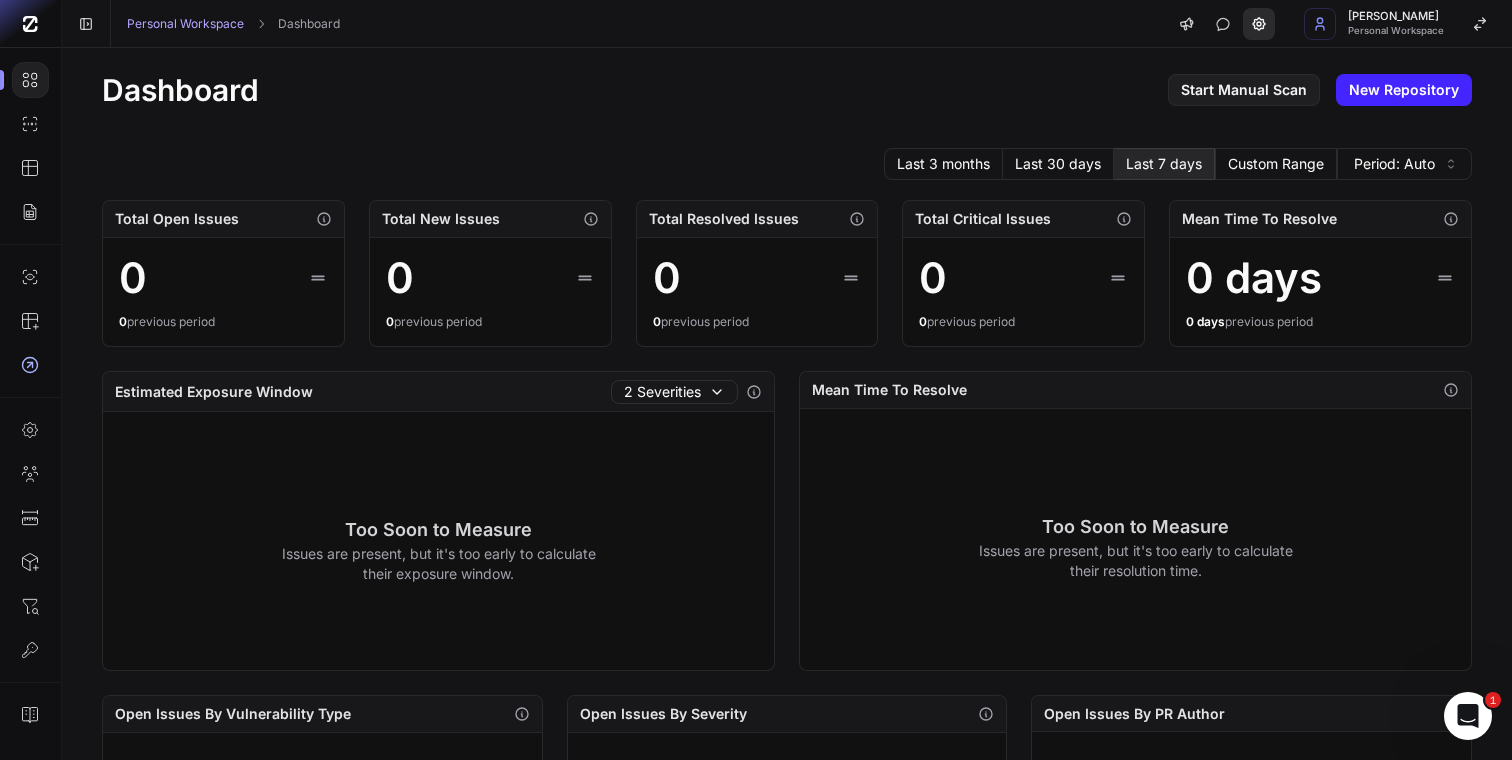 click 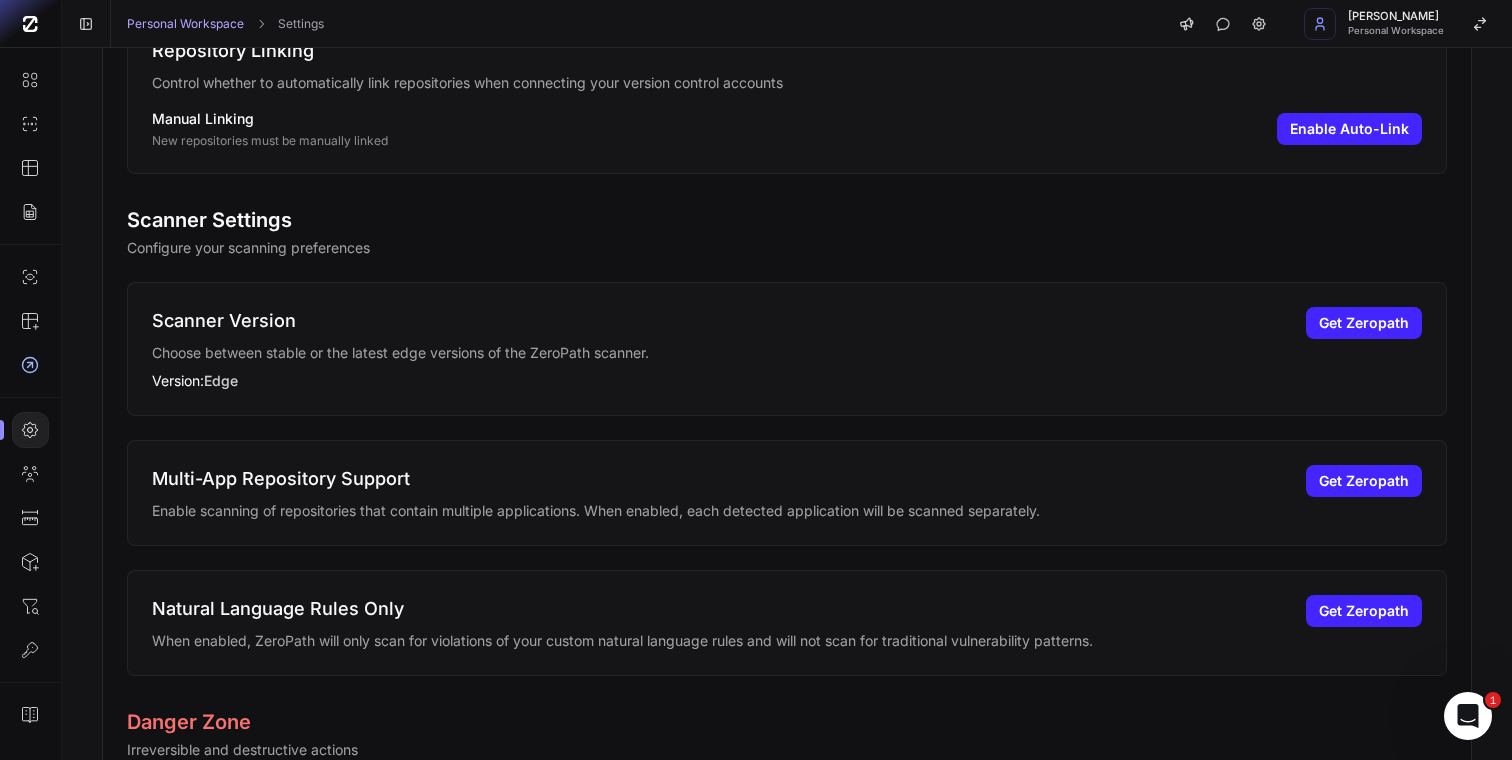 scroll, scrollTop: 846, scrollLeft: 0, axis: vertical 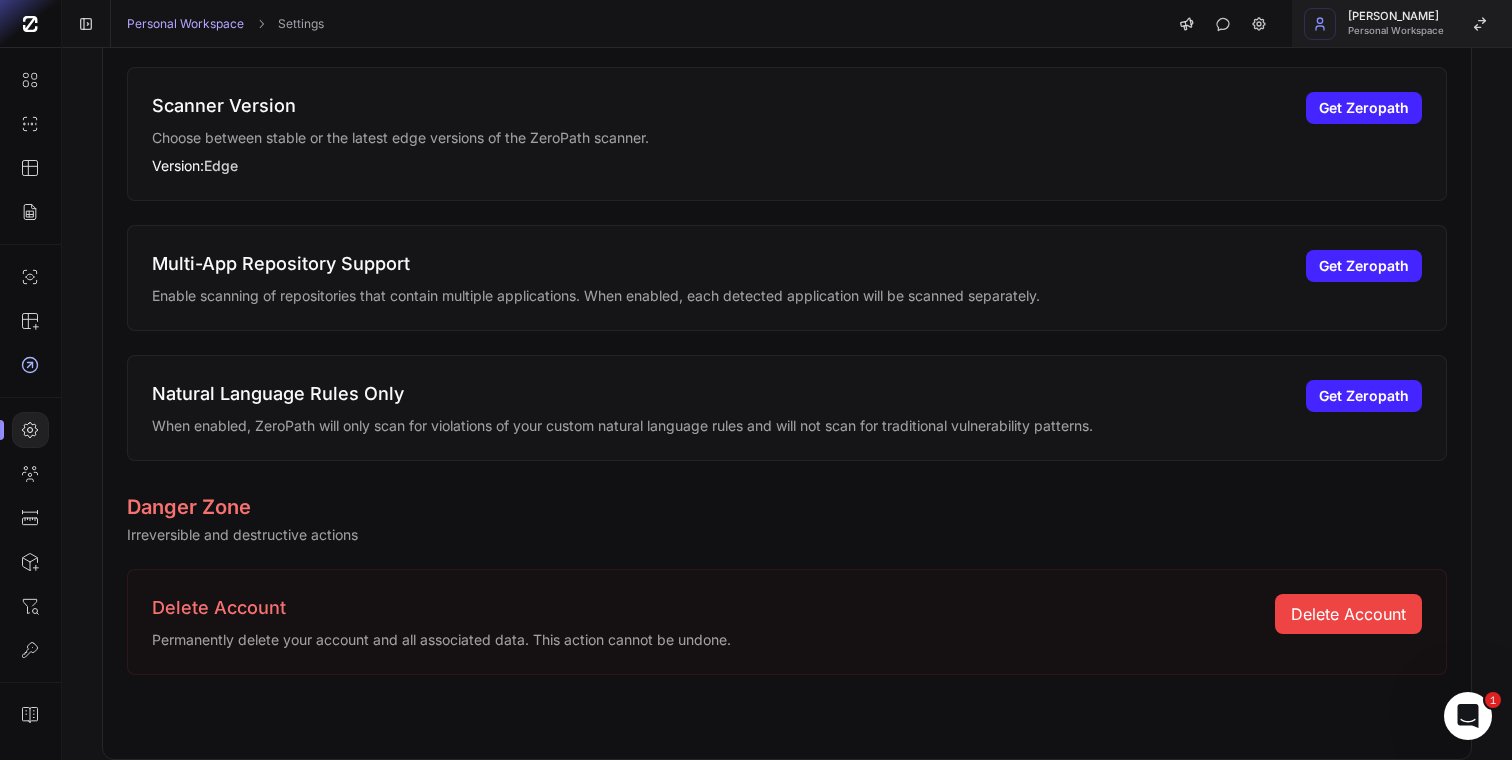 click on "[PERSON_NAME]   Personal Workspace" 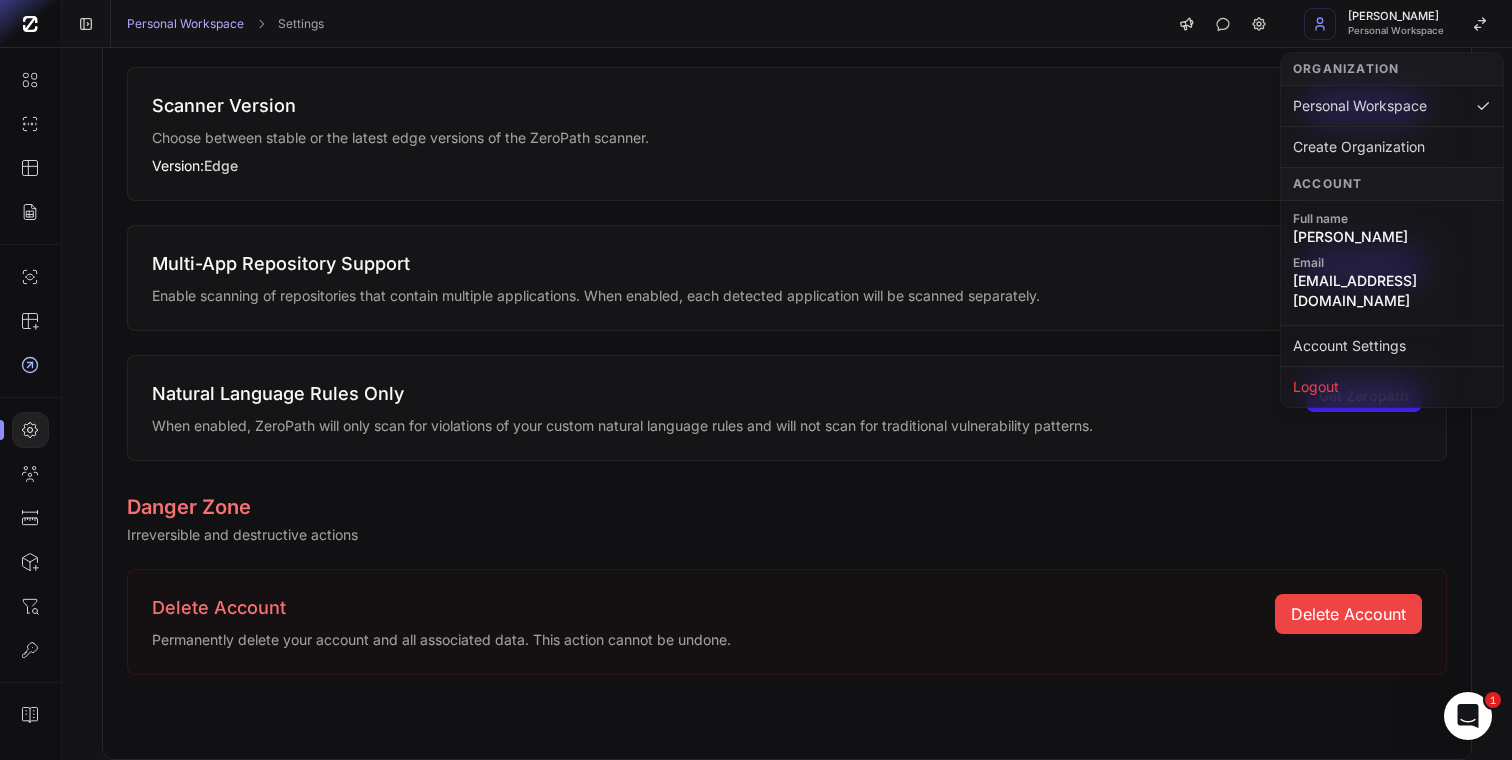 click on "Natural Language Rules Only   When enabled, ZeroPath will only scan for violations of your custom natural language
rules and will not scan for traditional vulnerability patterns.     Get Zeropath" at bounding box center [787, 408] 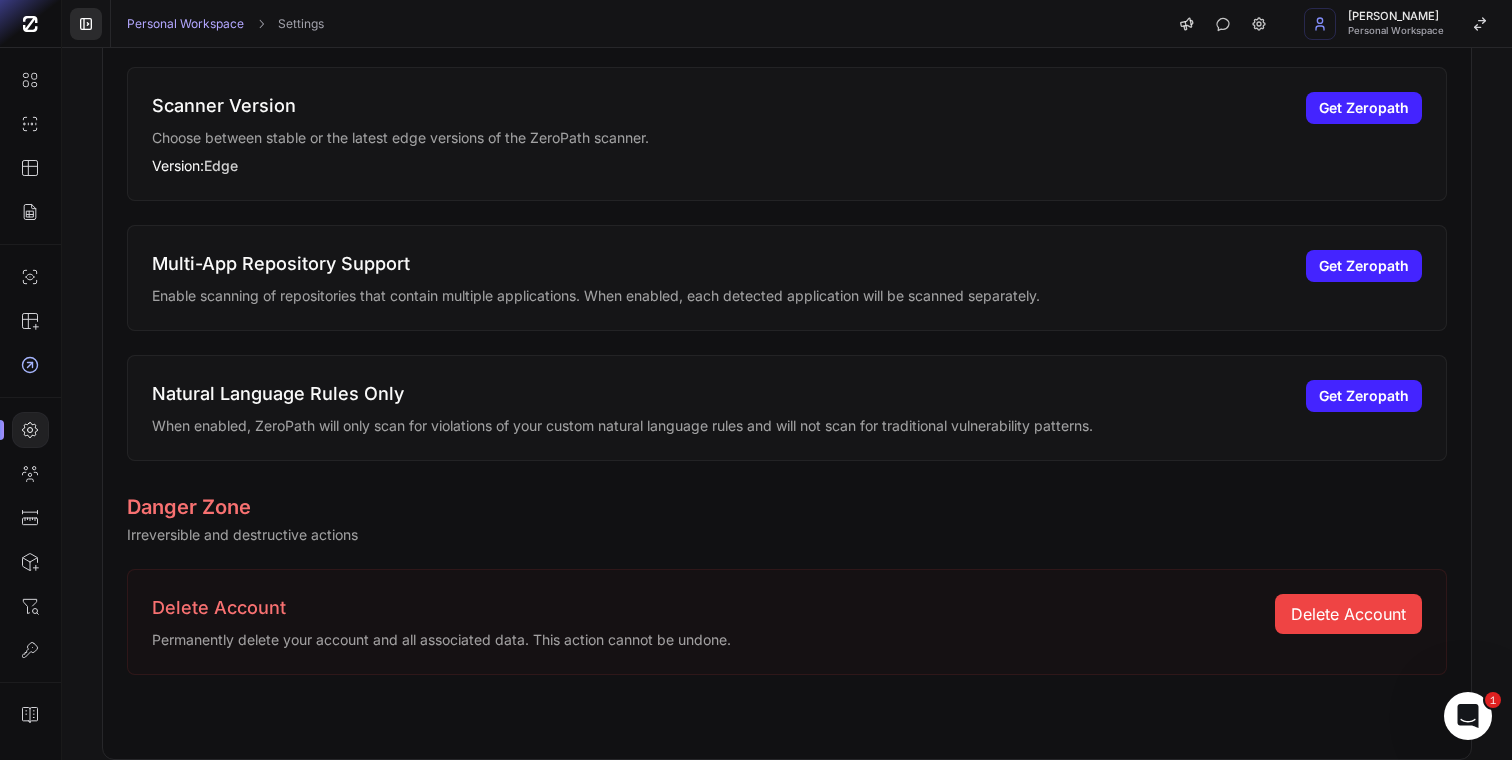 click at bounding box center (86, 24) 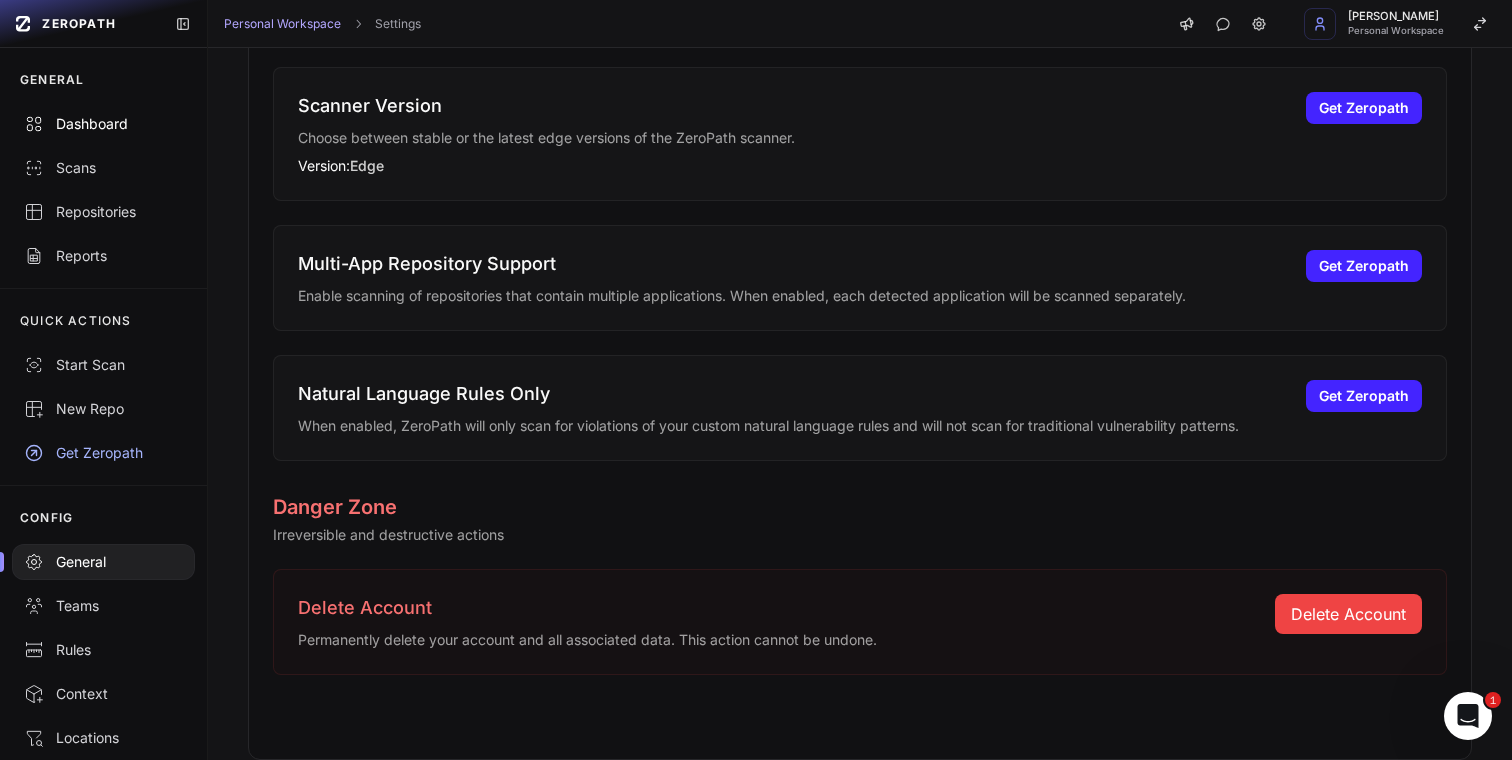click on "Dashboard" at bounding box center [103, 124] 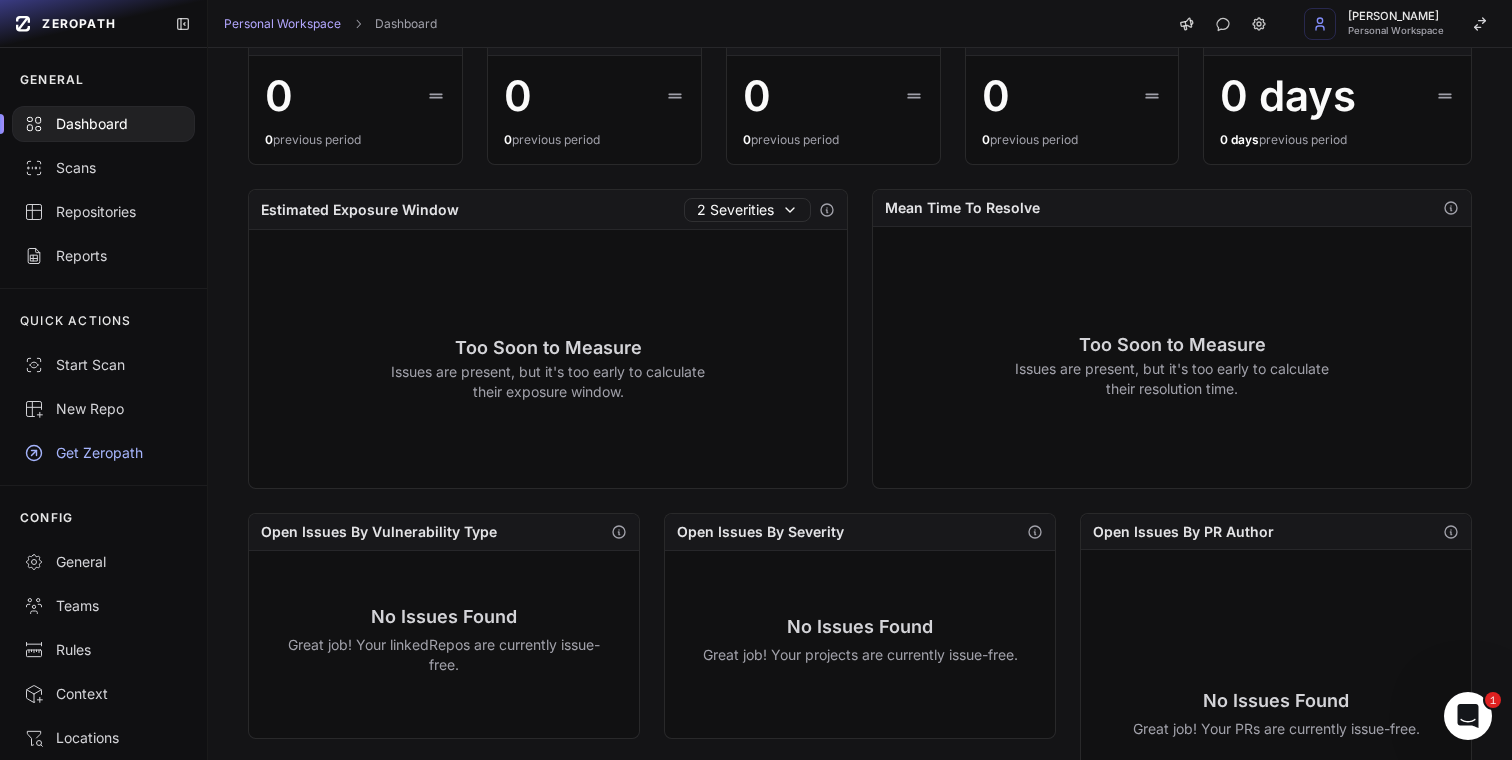 scroll, scrollTop: 0, scrollLeft: 0, axis: both 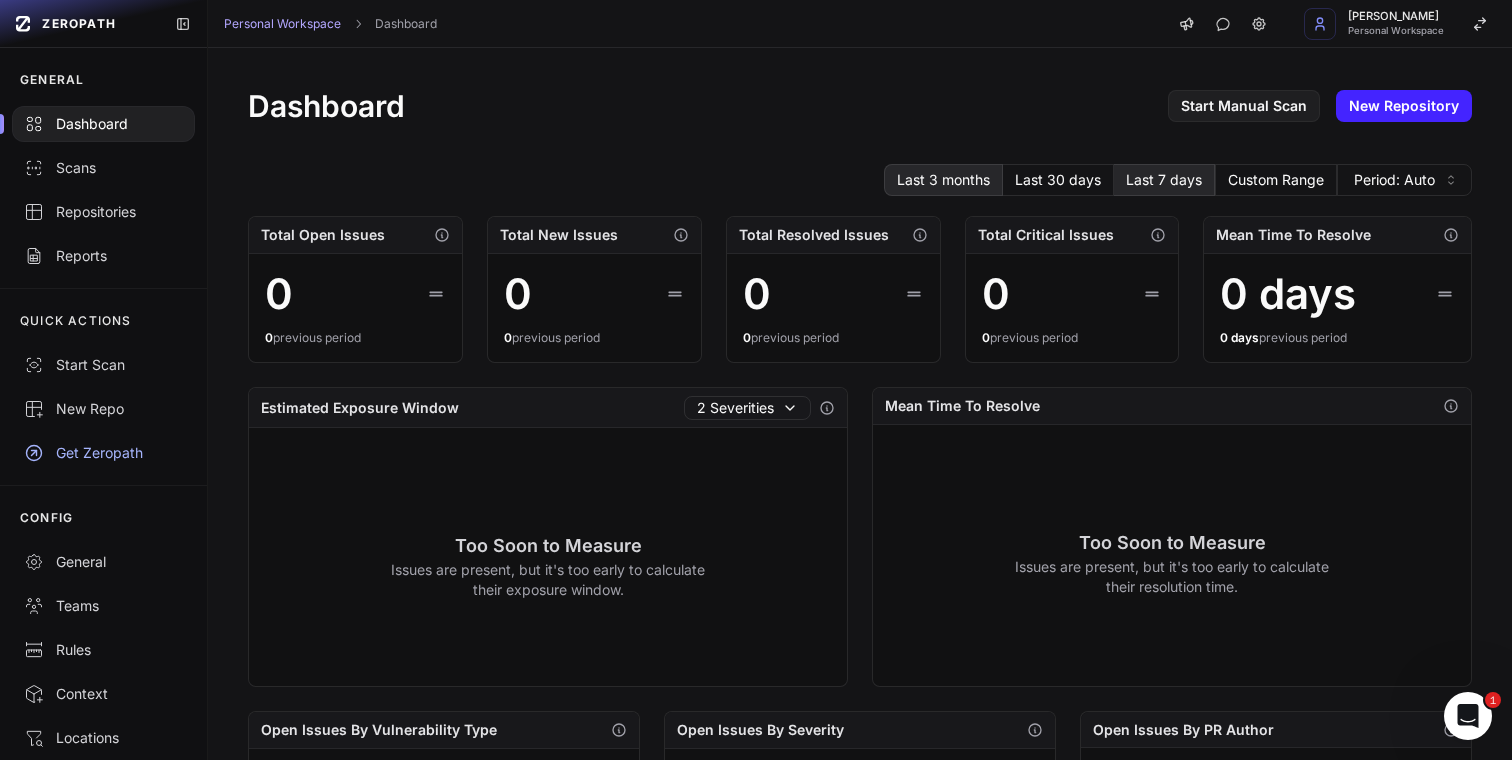 click on "Last 3 months" at bounding box center [943, 180] 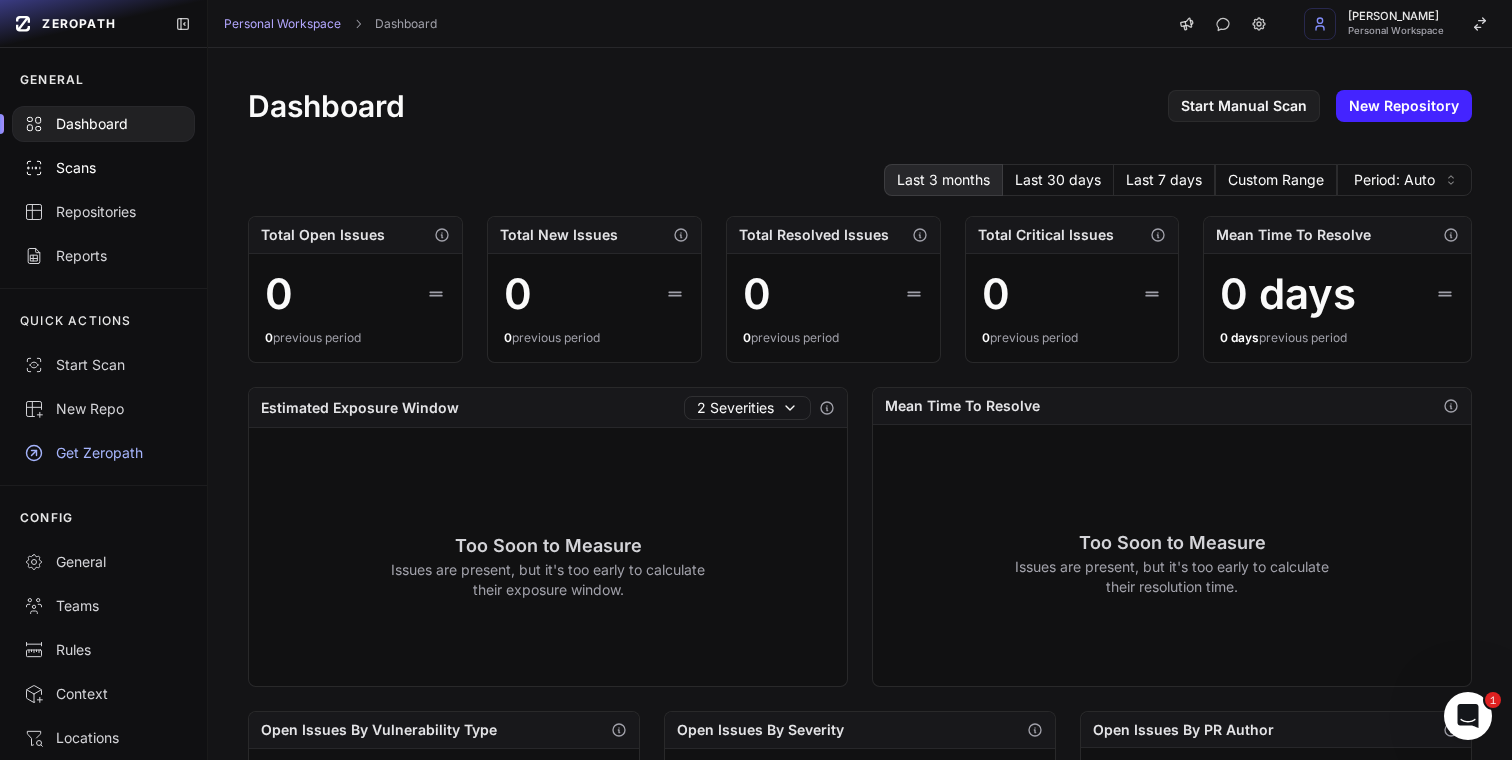 click on "Scans" at bounding box center (103, 168) 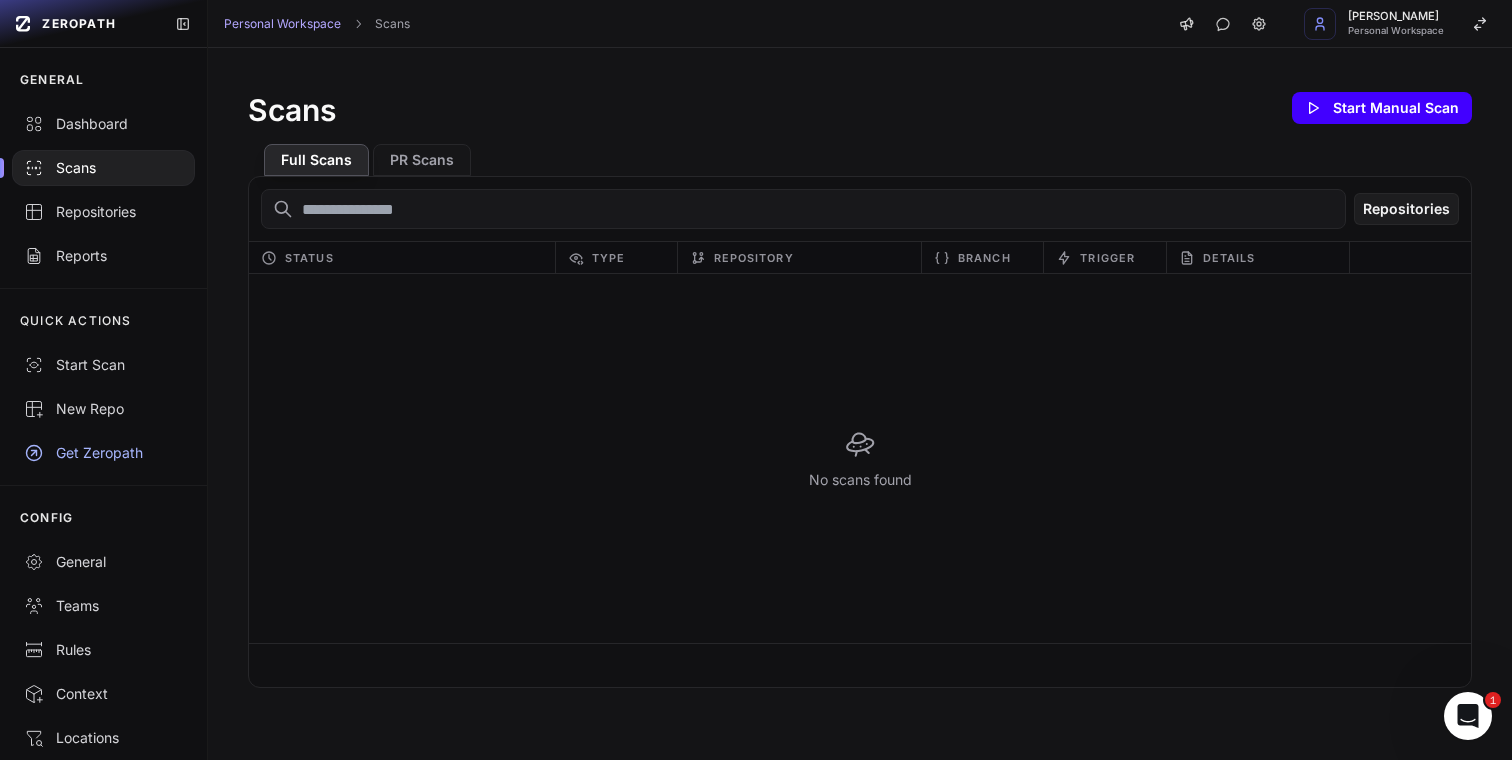 click 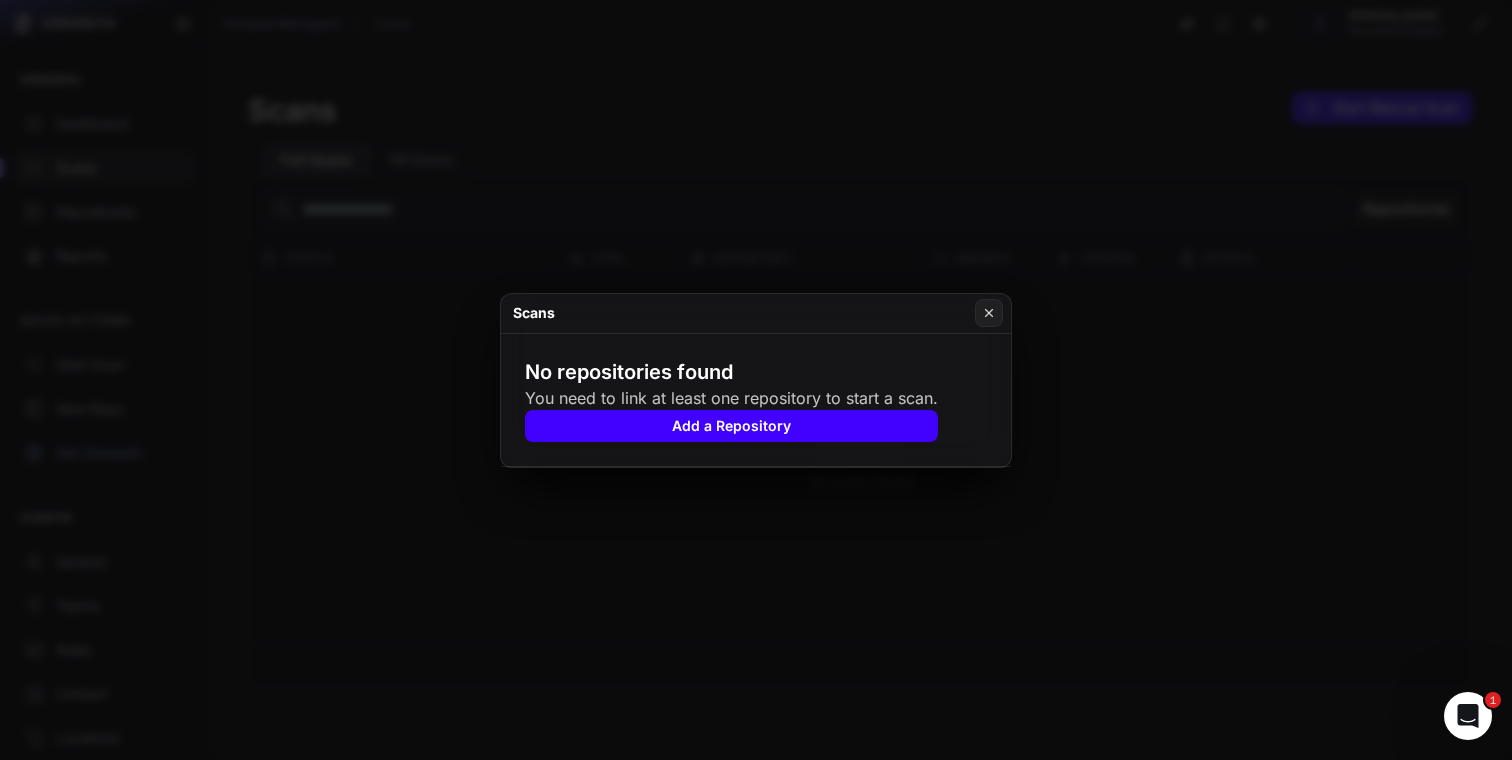 click on "Add a Repository" at bounding box center (731, 426) 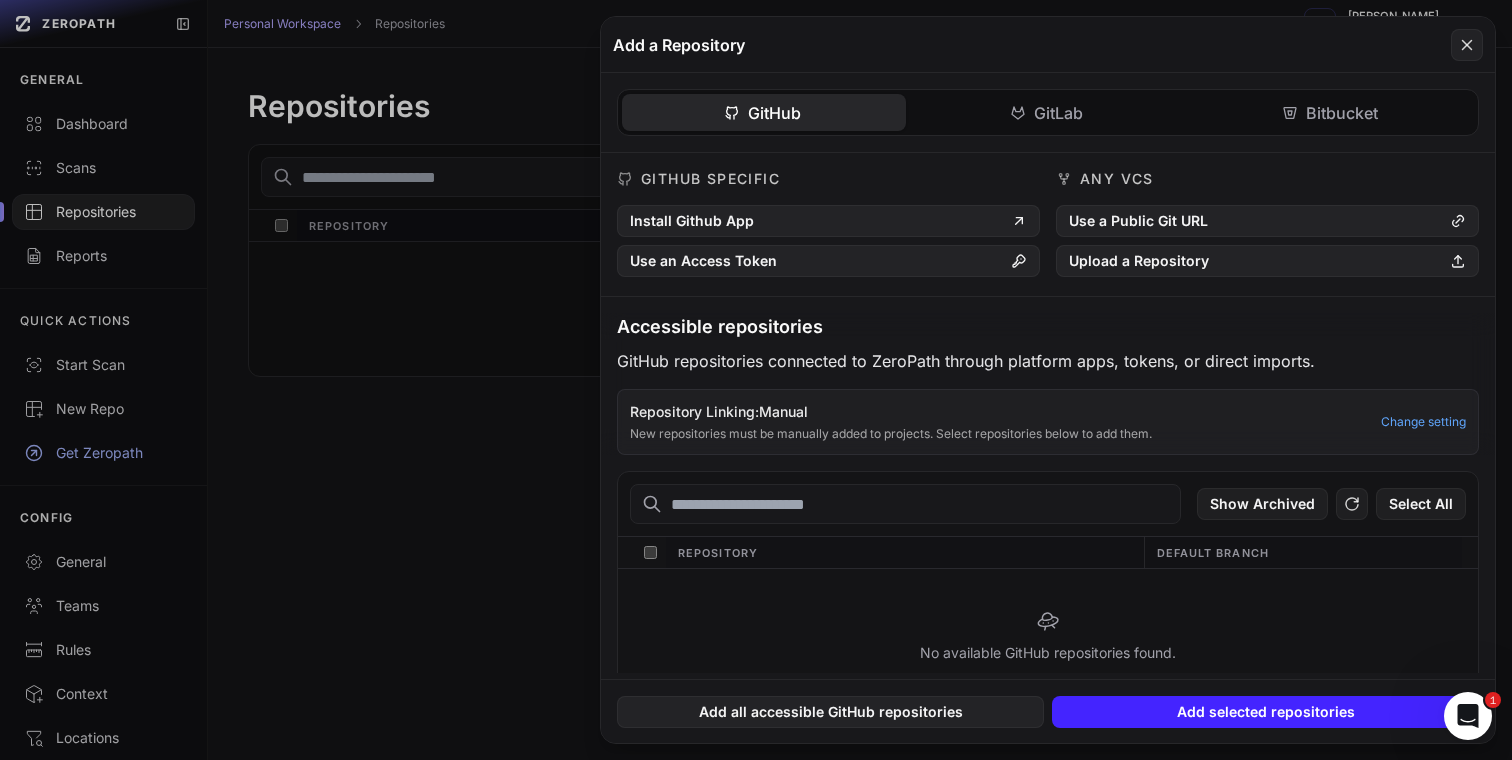 click 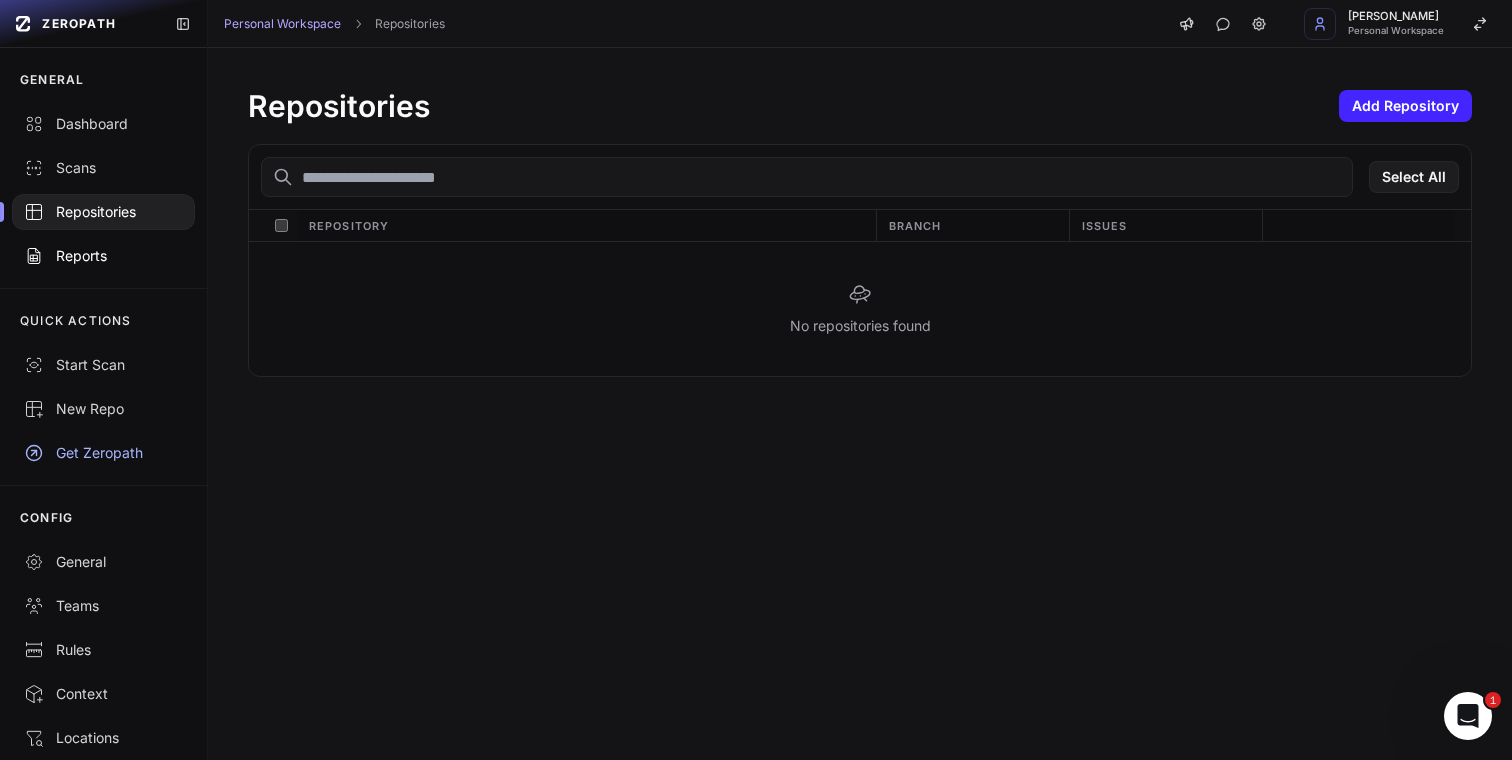 click on "Reports" at bounding box center [103, 256] 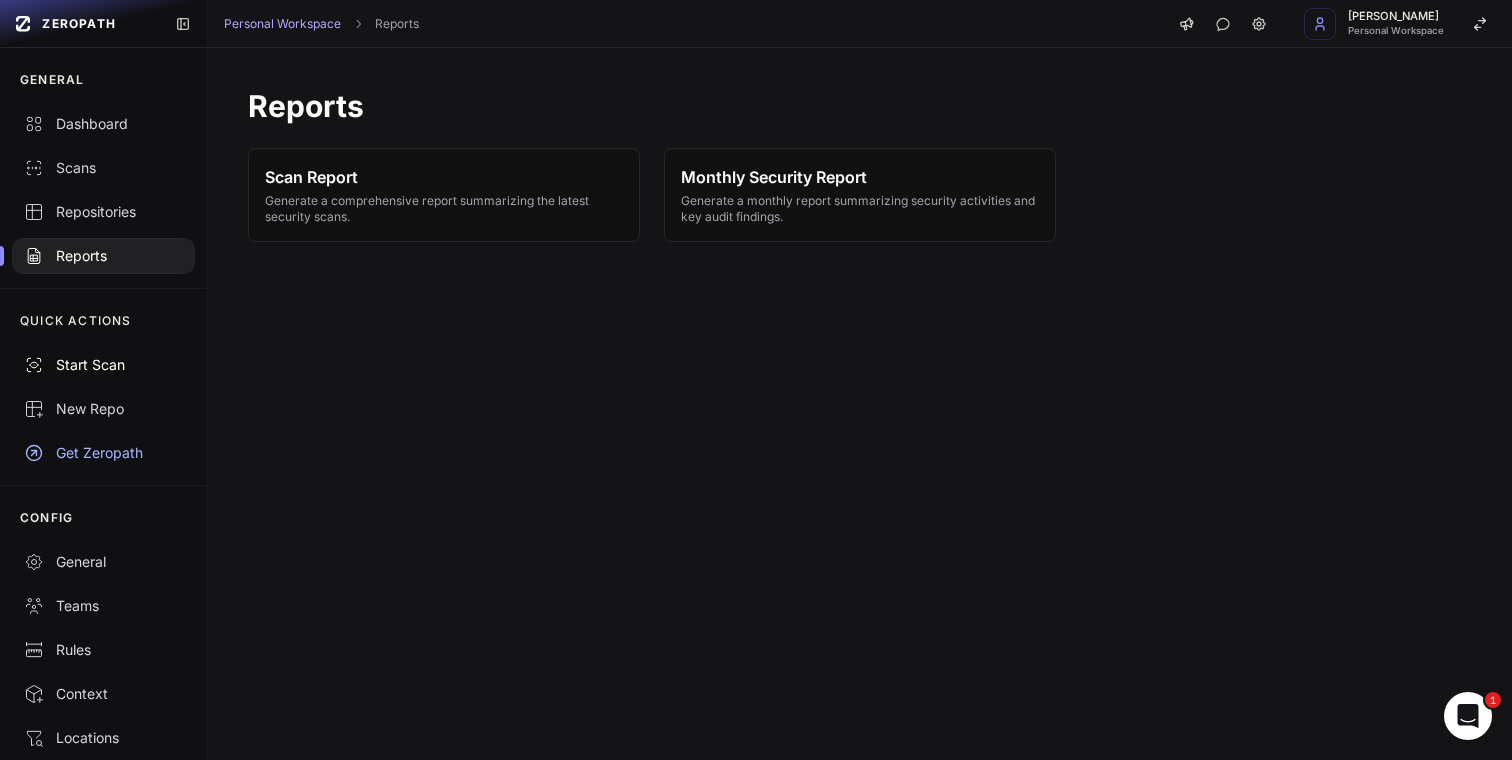 click on "Start Scan" at bounding box center (103, 365) 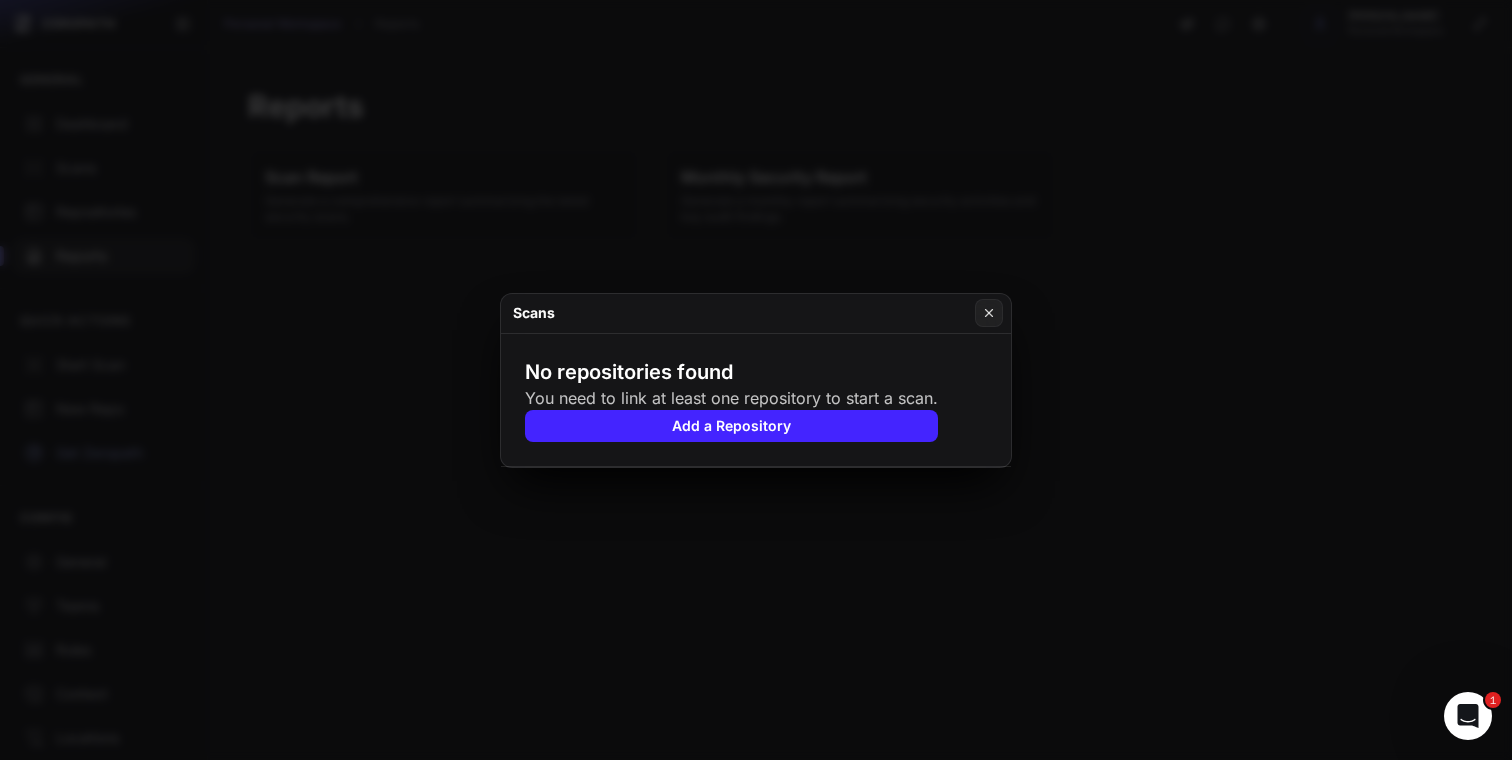 click on "Scans" 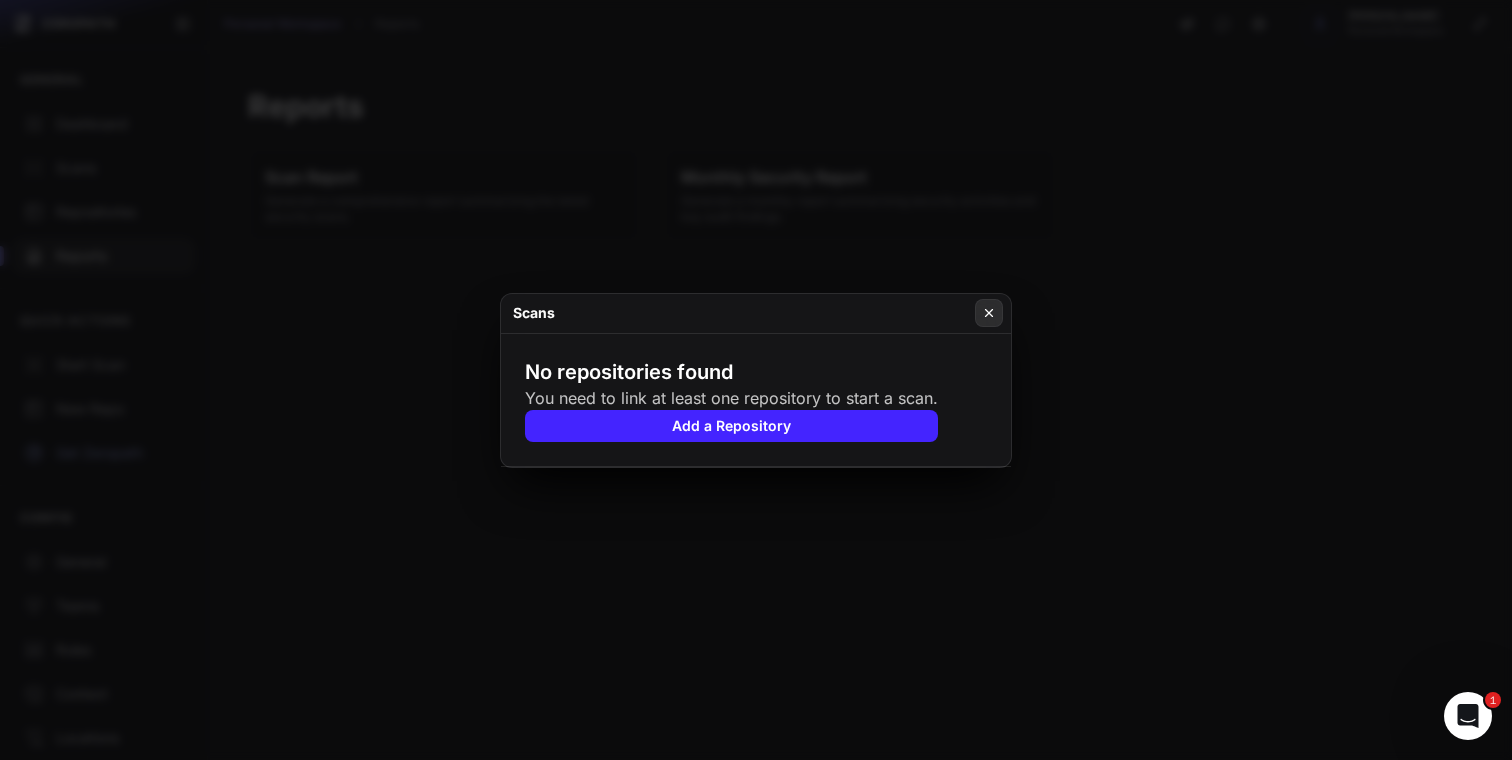 click 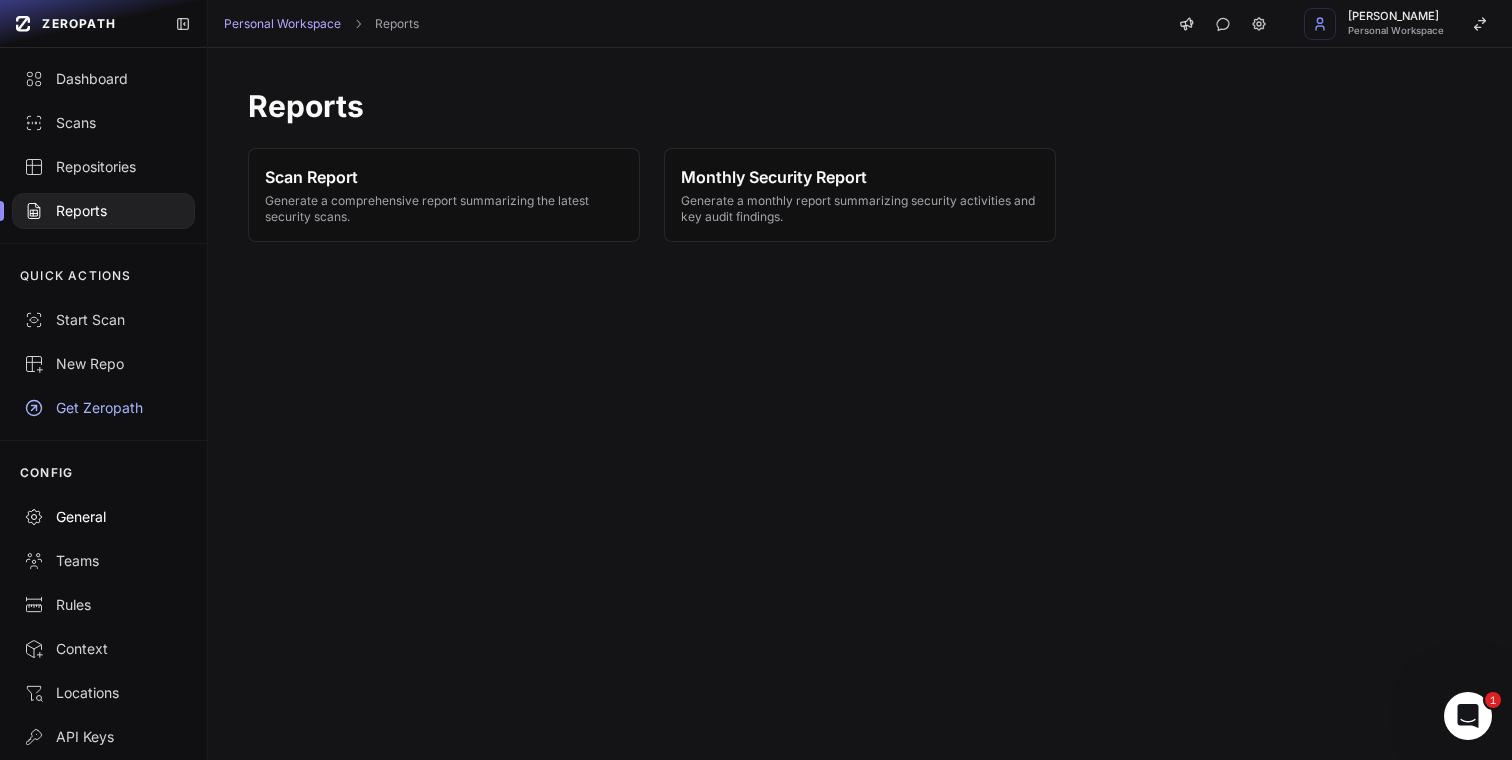 scroll, scrollTop: 57, scrollLeft: 0, axis: vertical 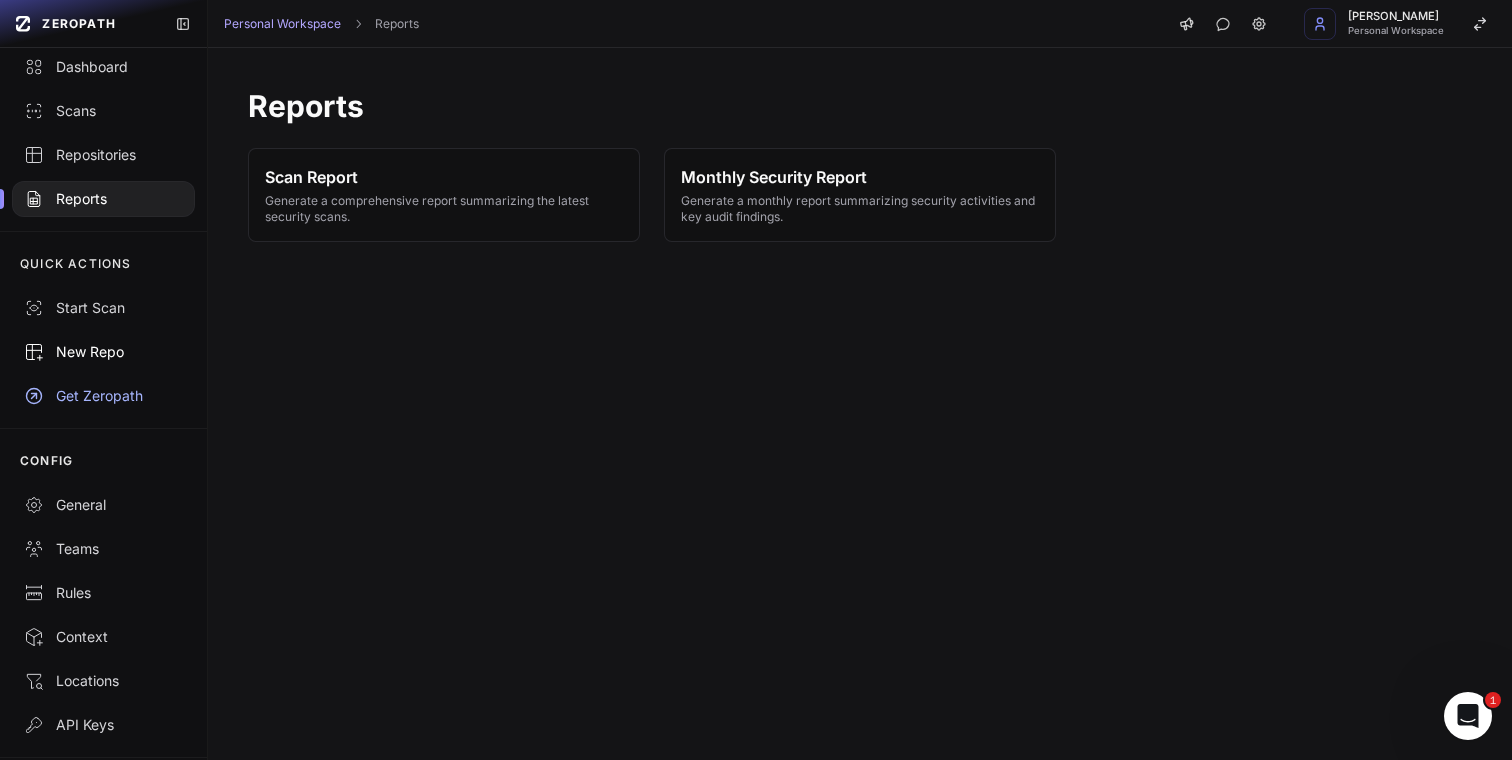 click on "New Repo" at bounding box center (103, 352) 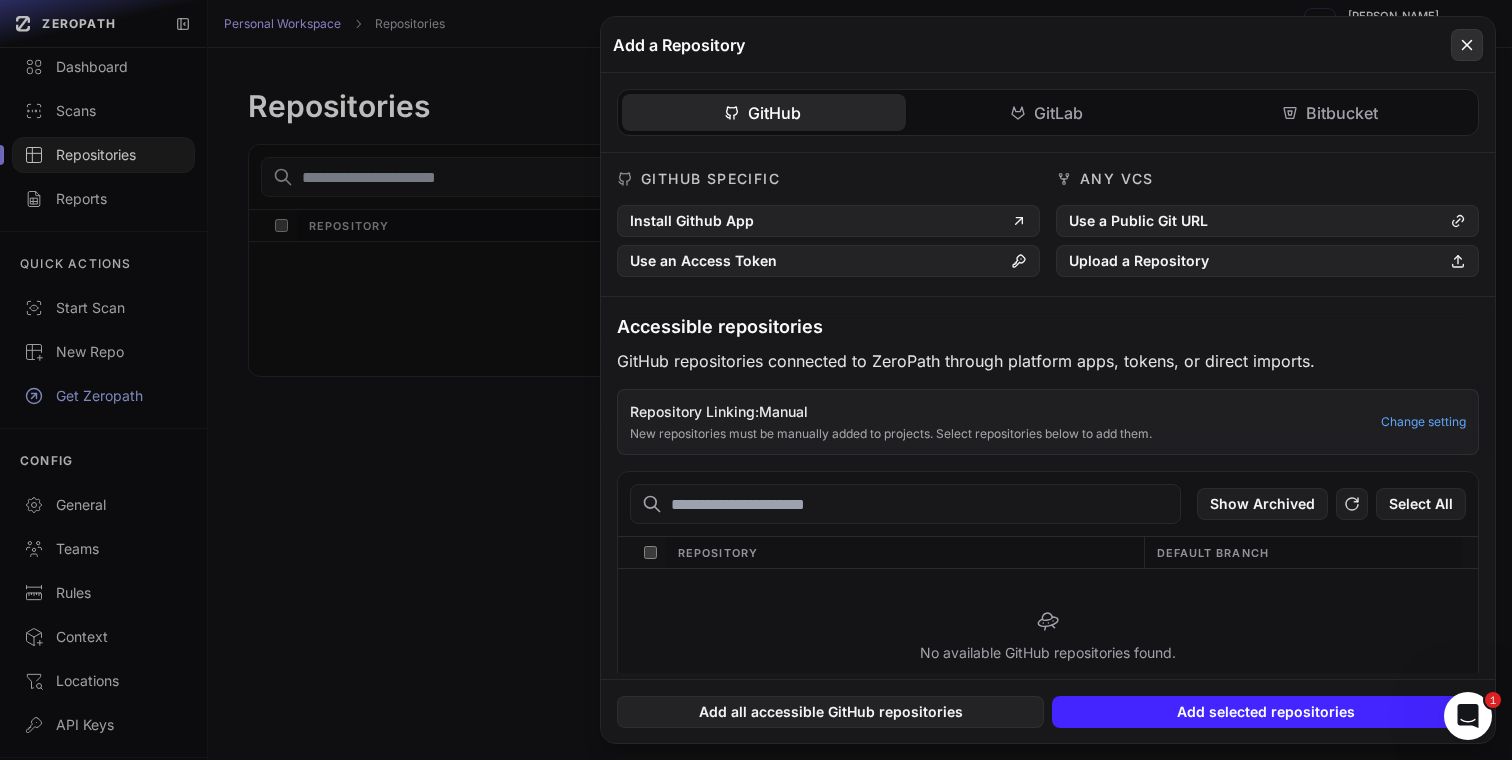 click 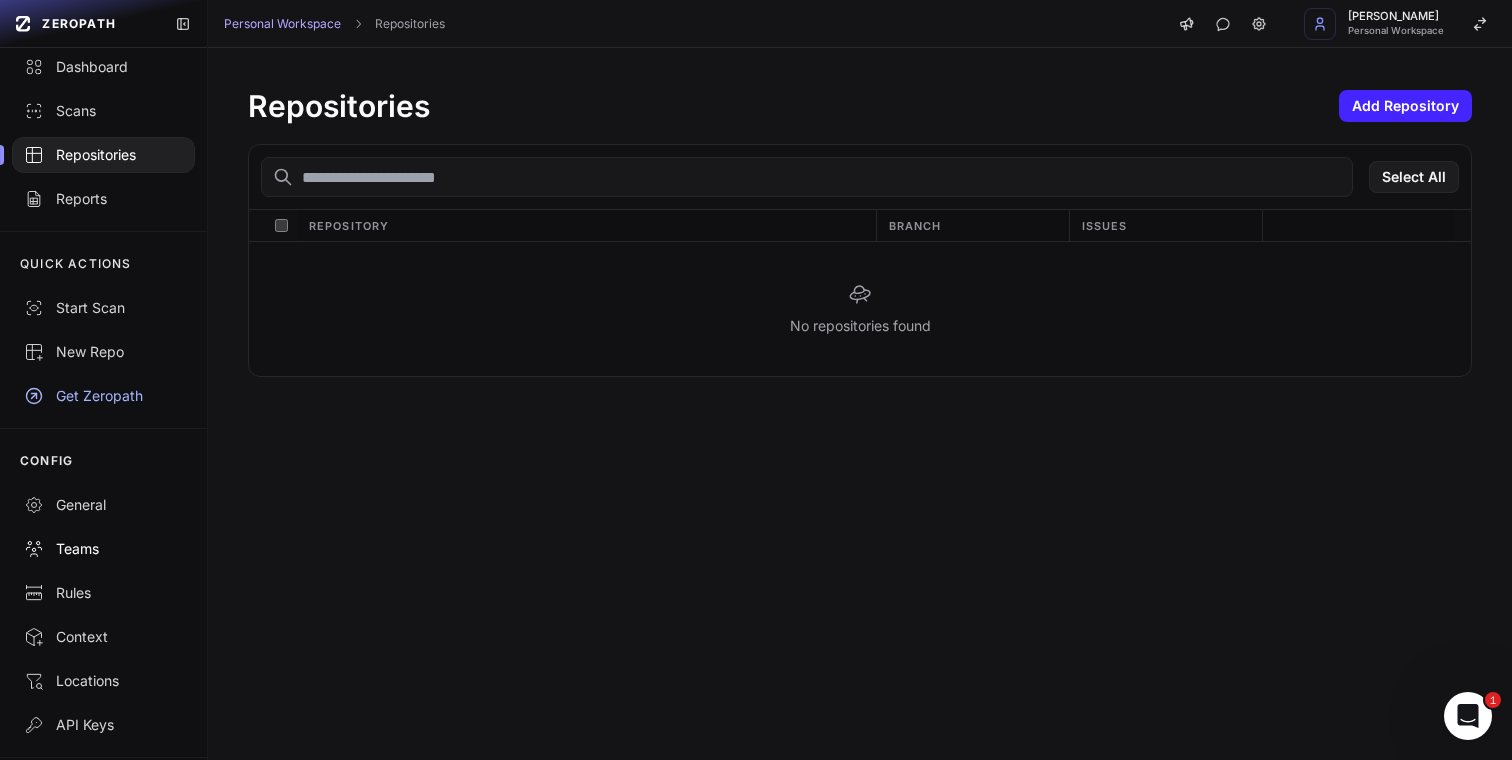 scroll, scrollTop: 119, scrollLeft: 0, axis: vertical 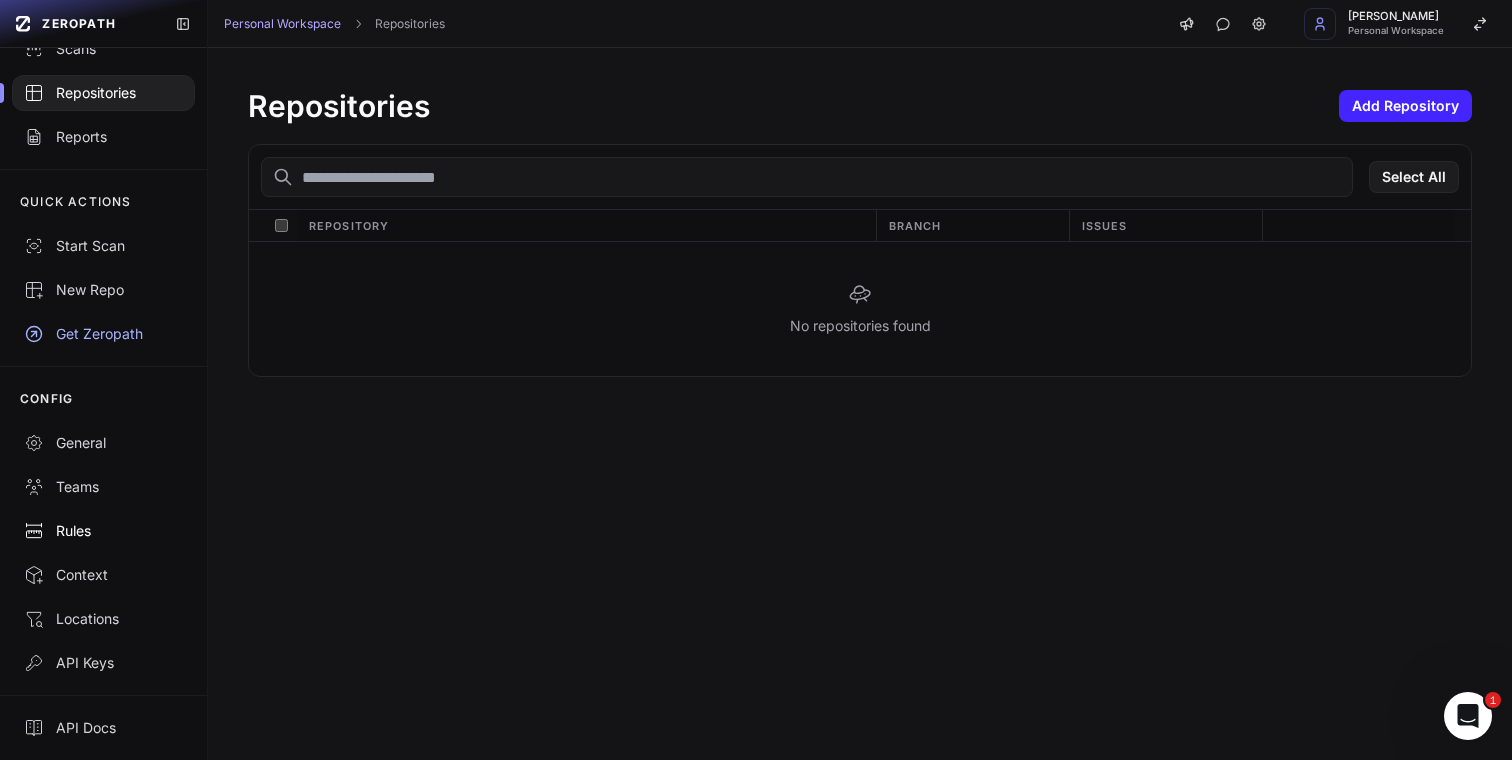 click on "Rules" at bounding box center (103, 531) 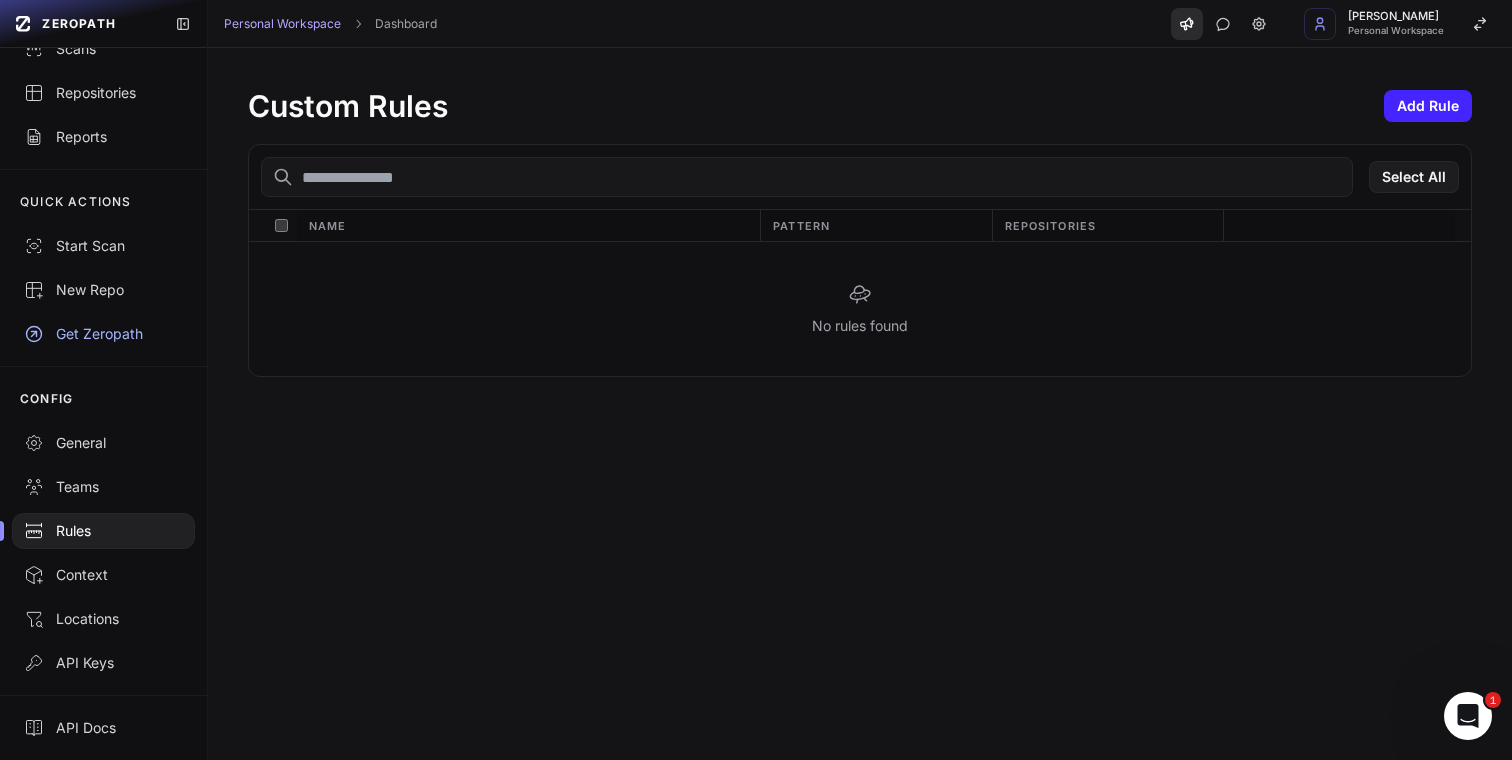 click 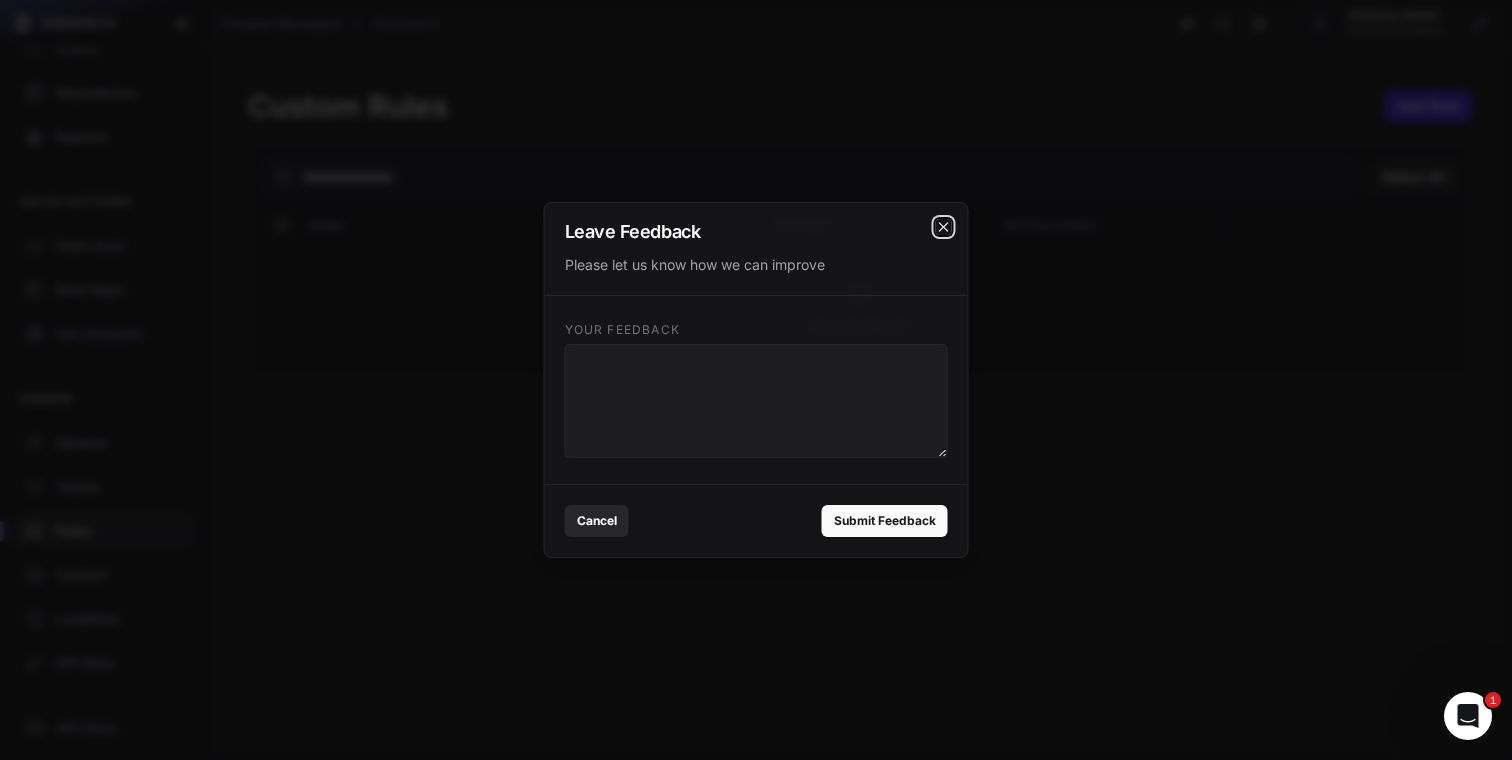 click 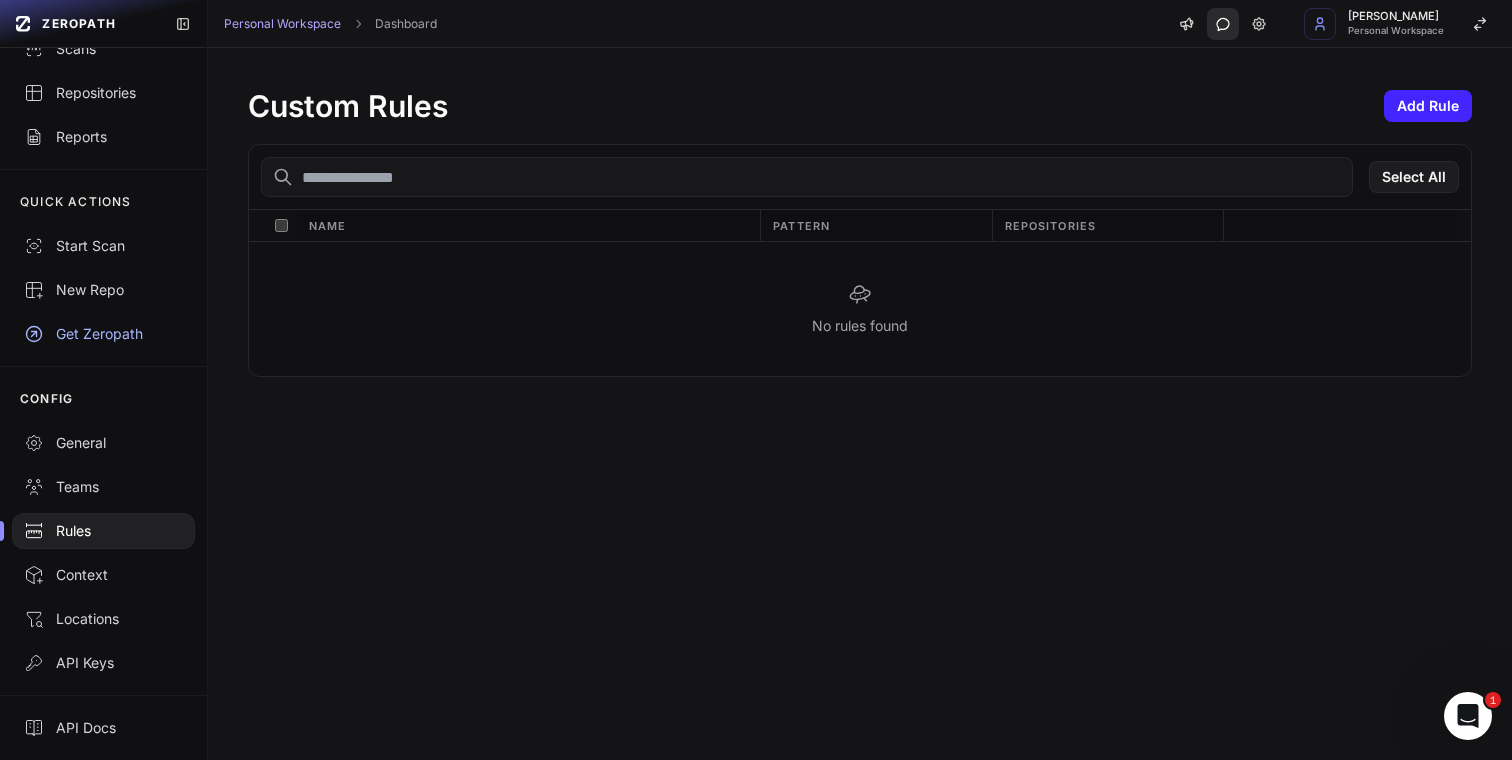 click 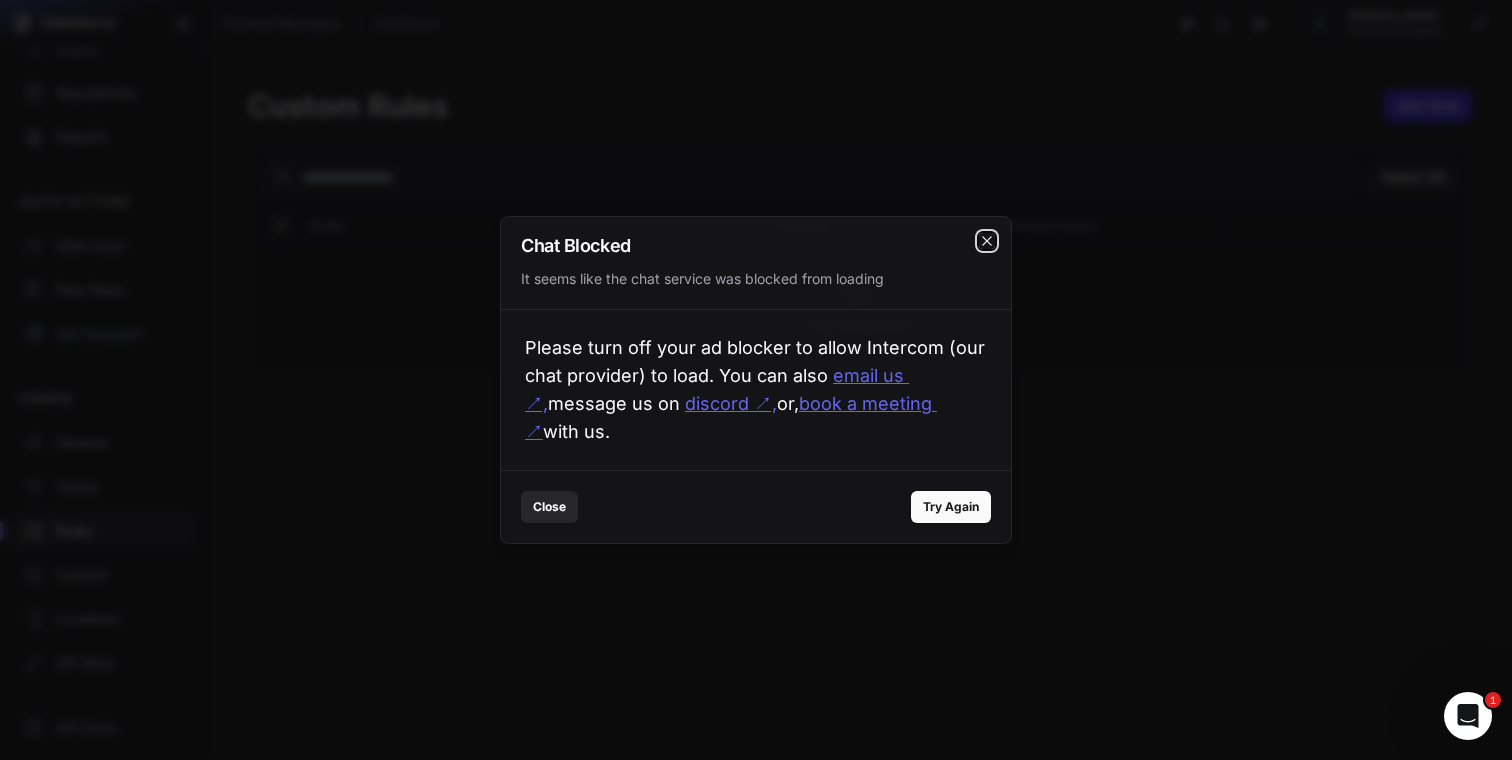 click 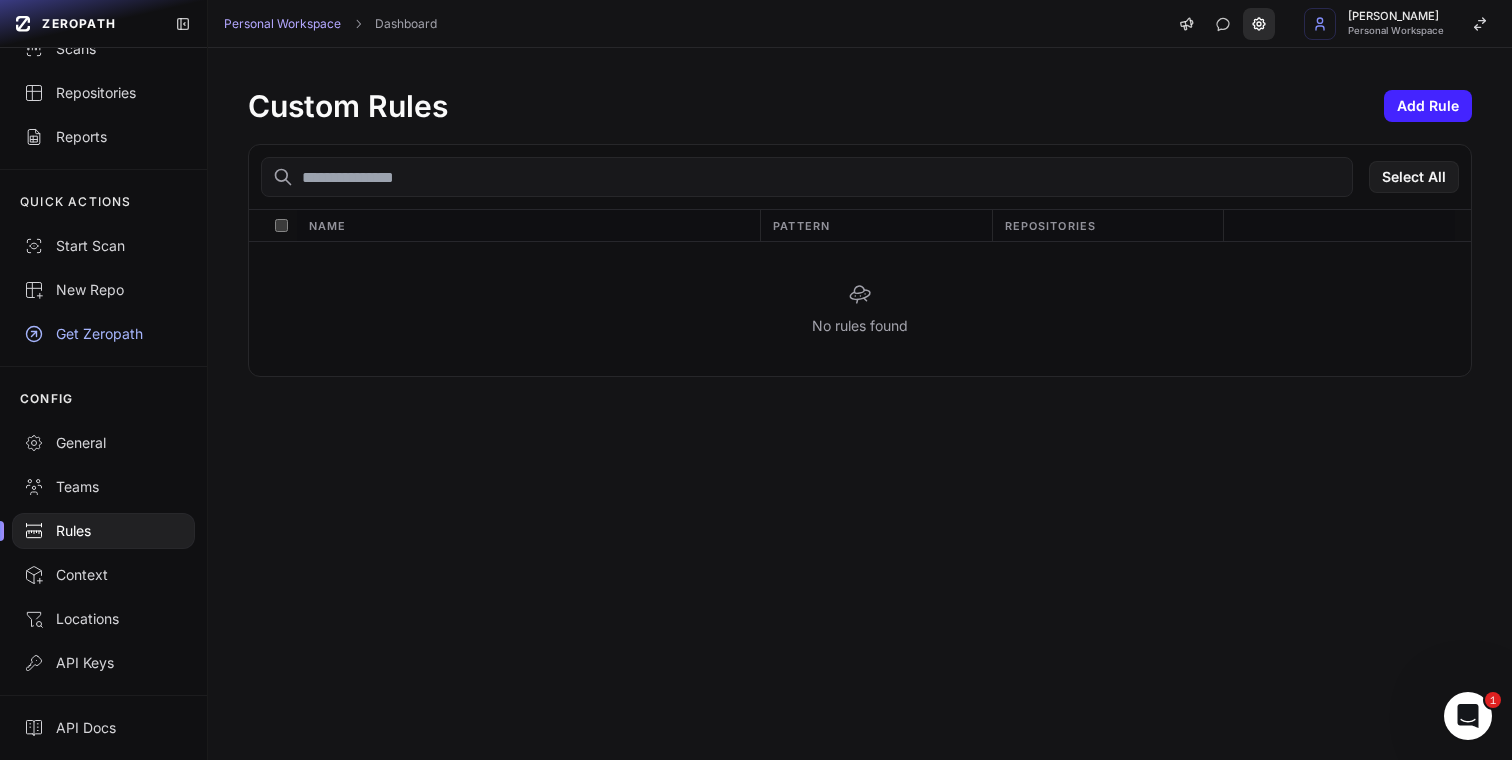 click 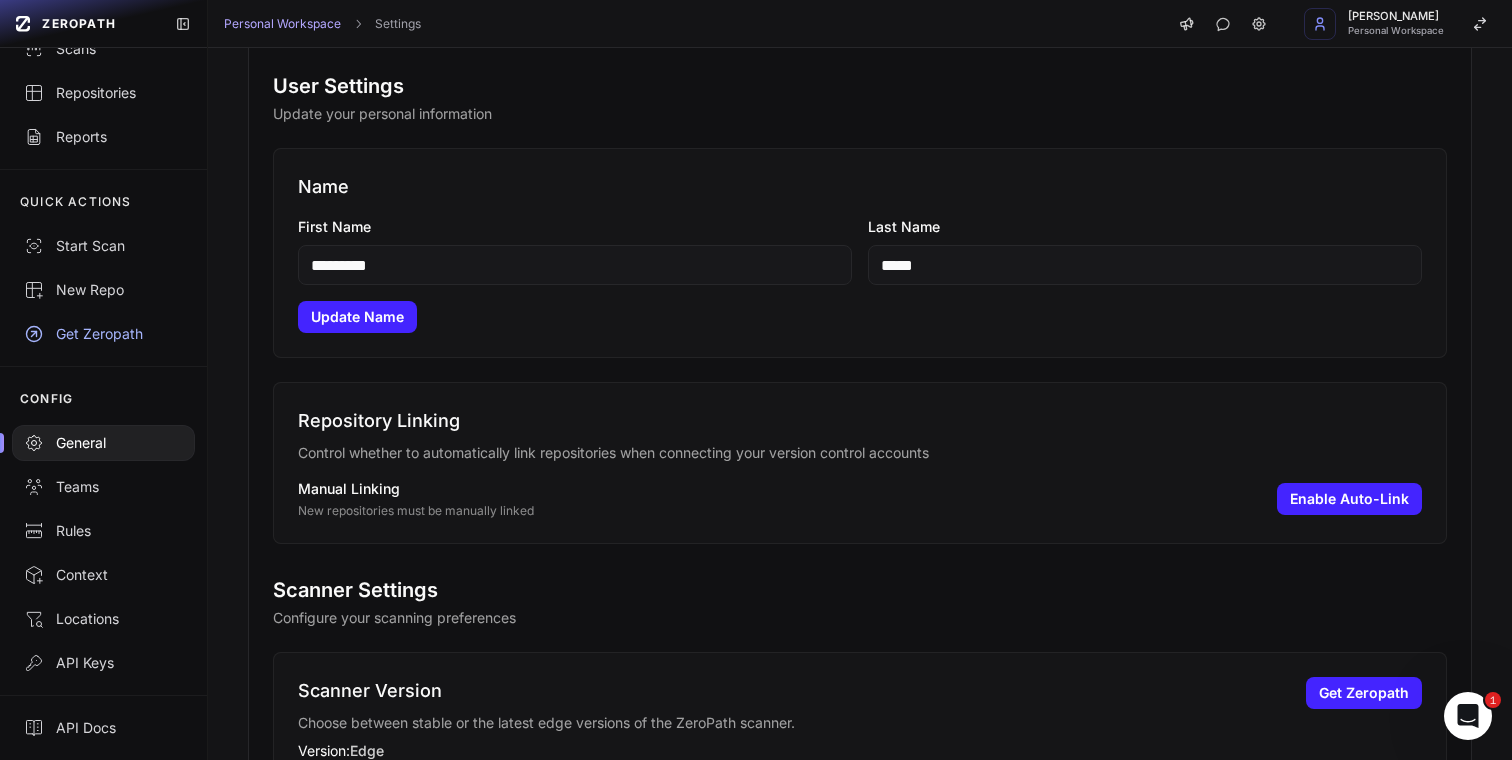 scroll, scrollTop: 0, scrollLeft: 0, axis: both 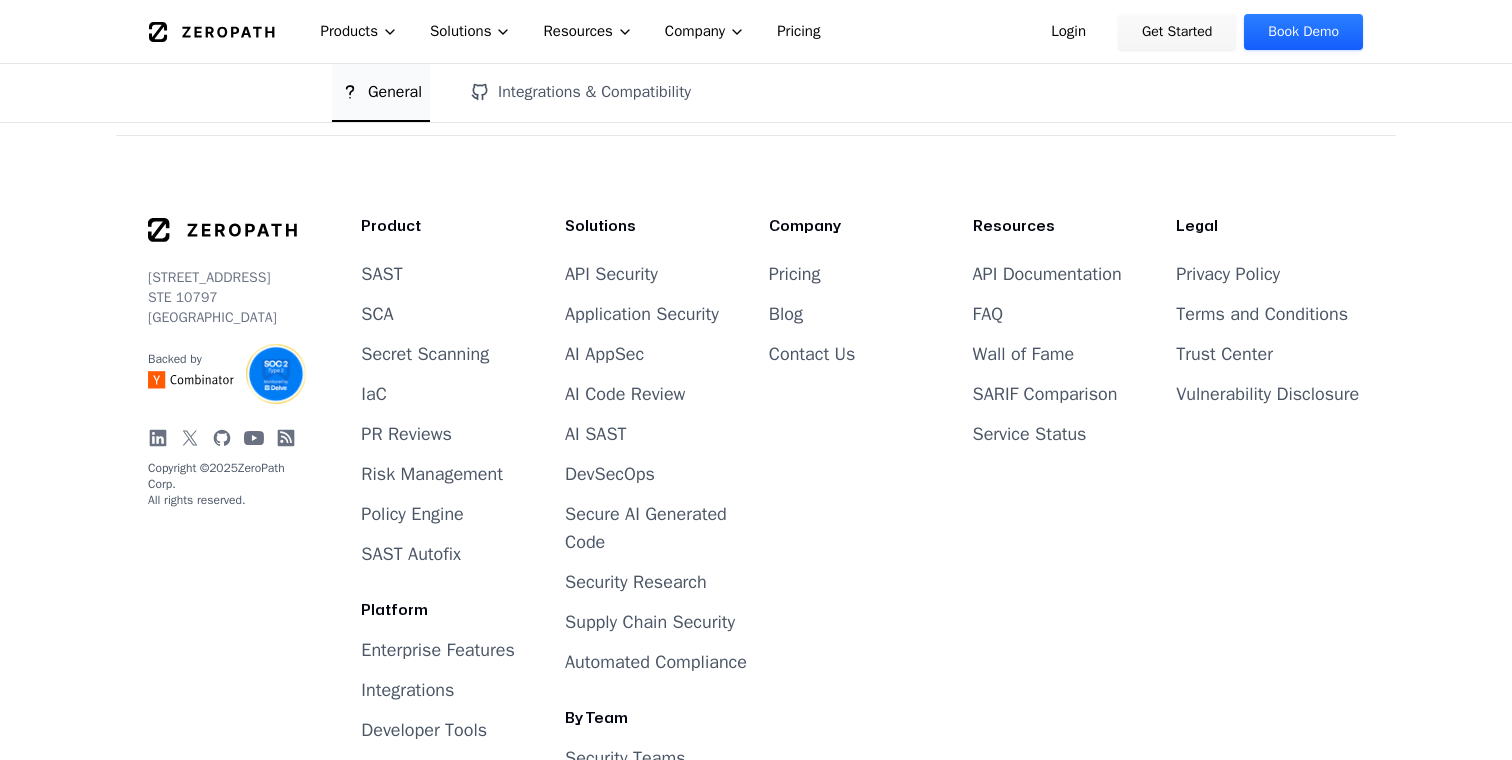 click on "FAQ" at bounding box center (988, 314) 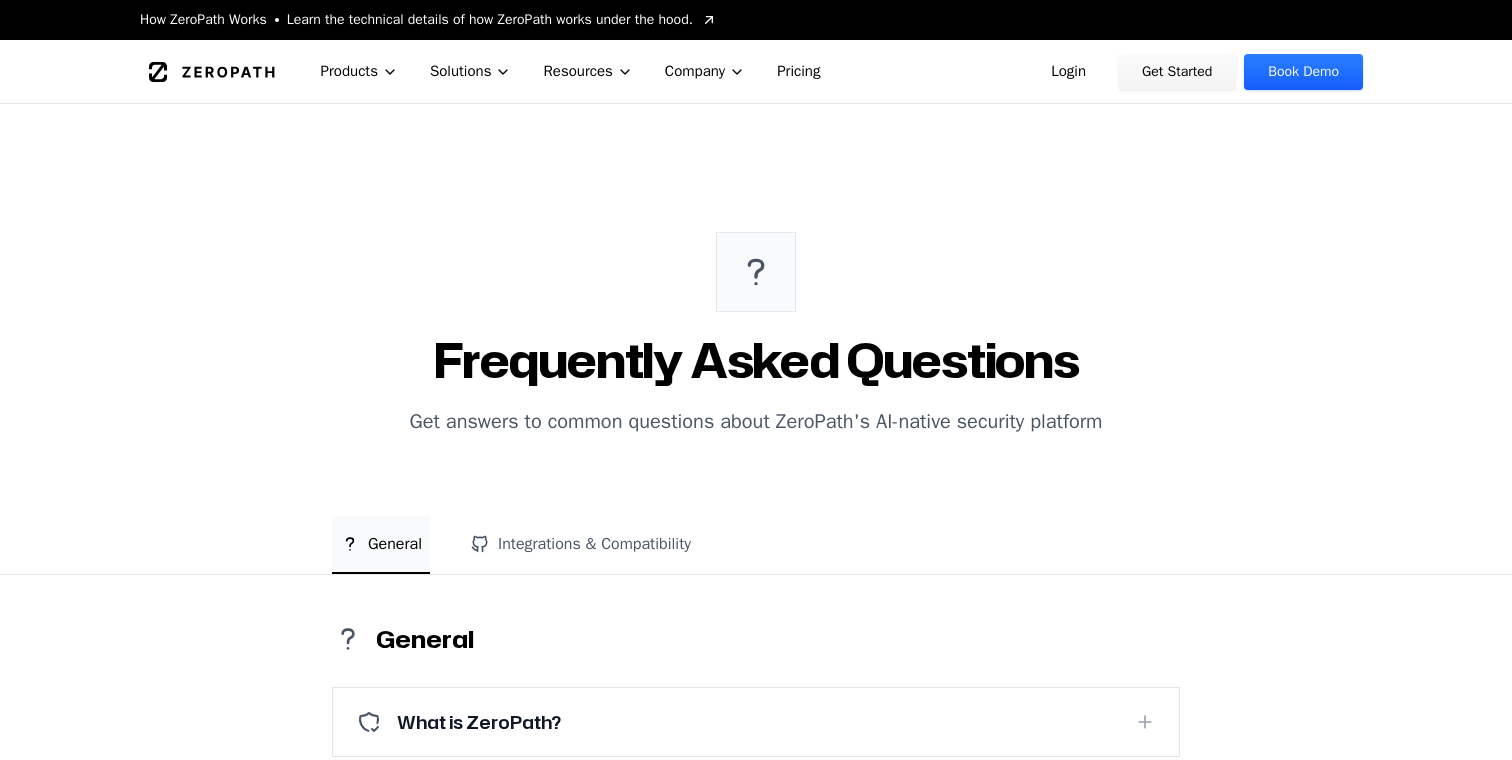 scroll, scrollTop: 413, scrollLeft: 0, axis: vertical 